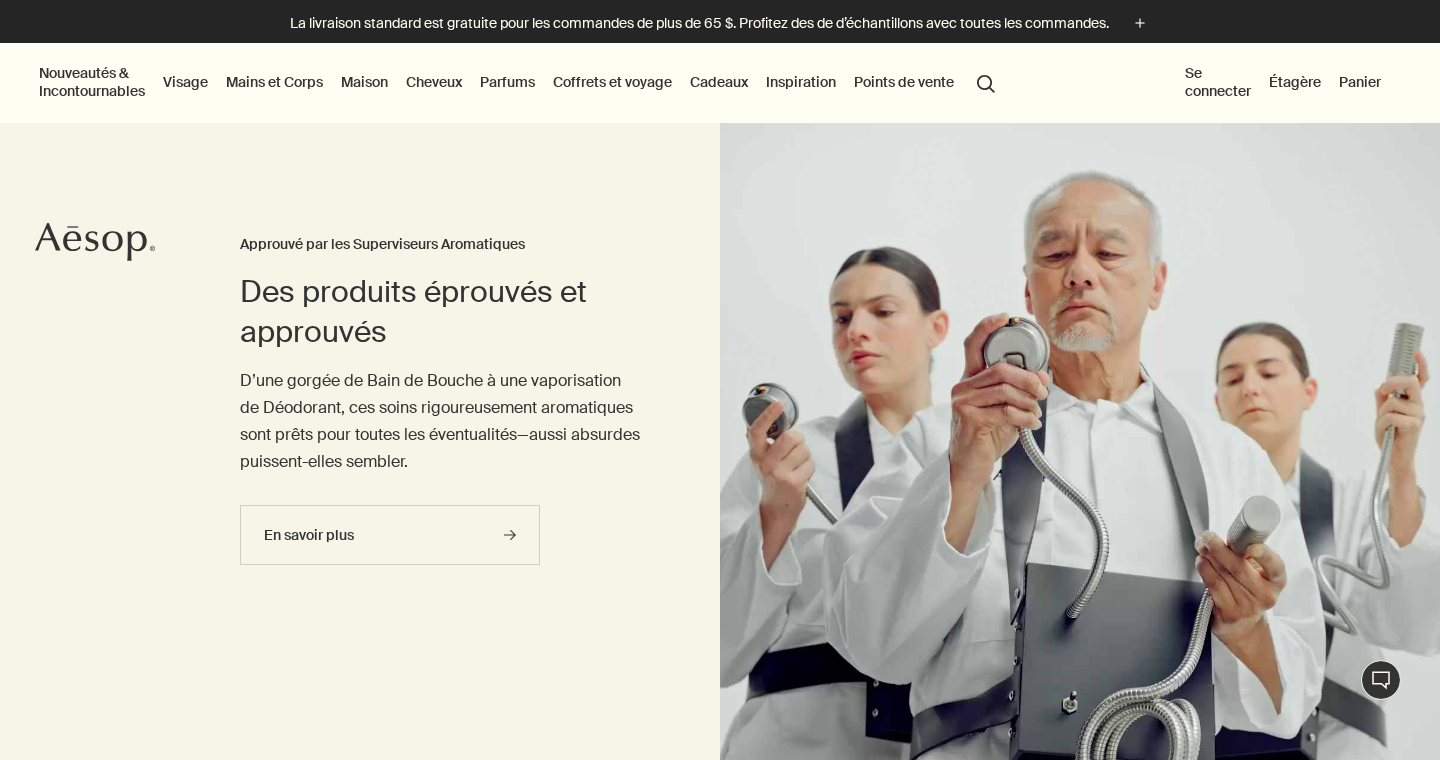 scroll, scrollTop: 0, scrollLeft: 0, axis: both 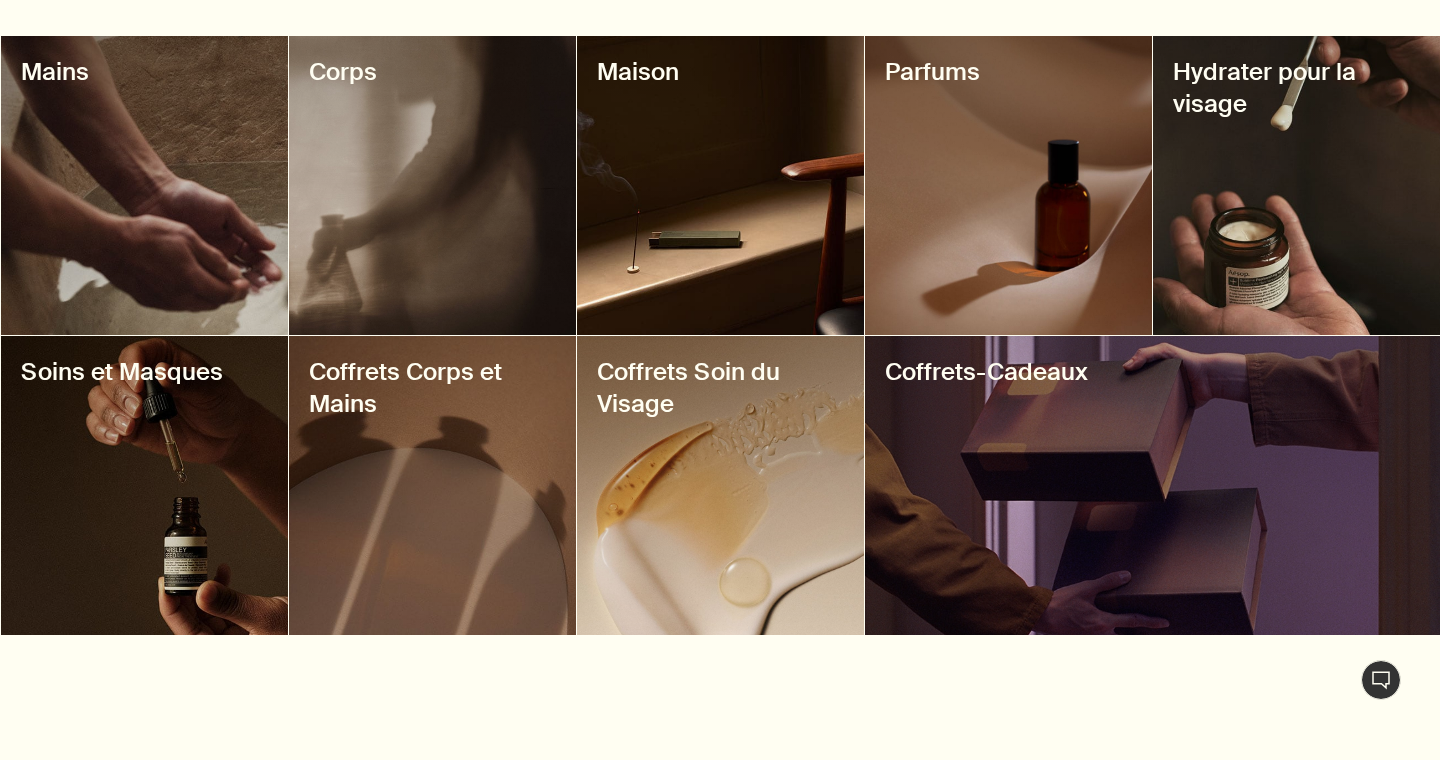 click at bounding box center [1152, 485] 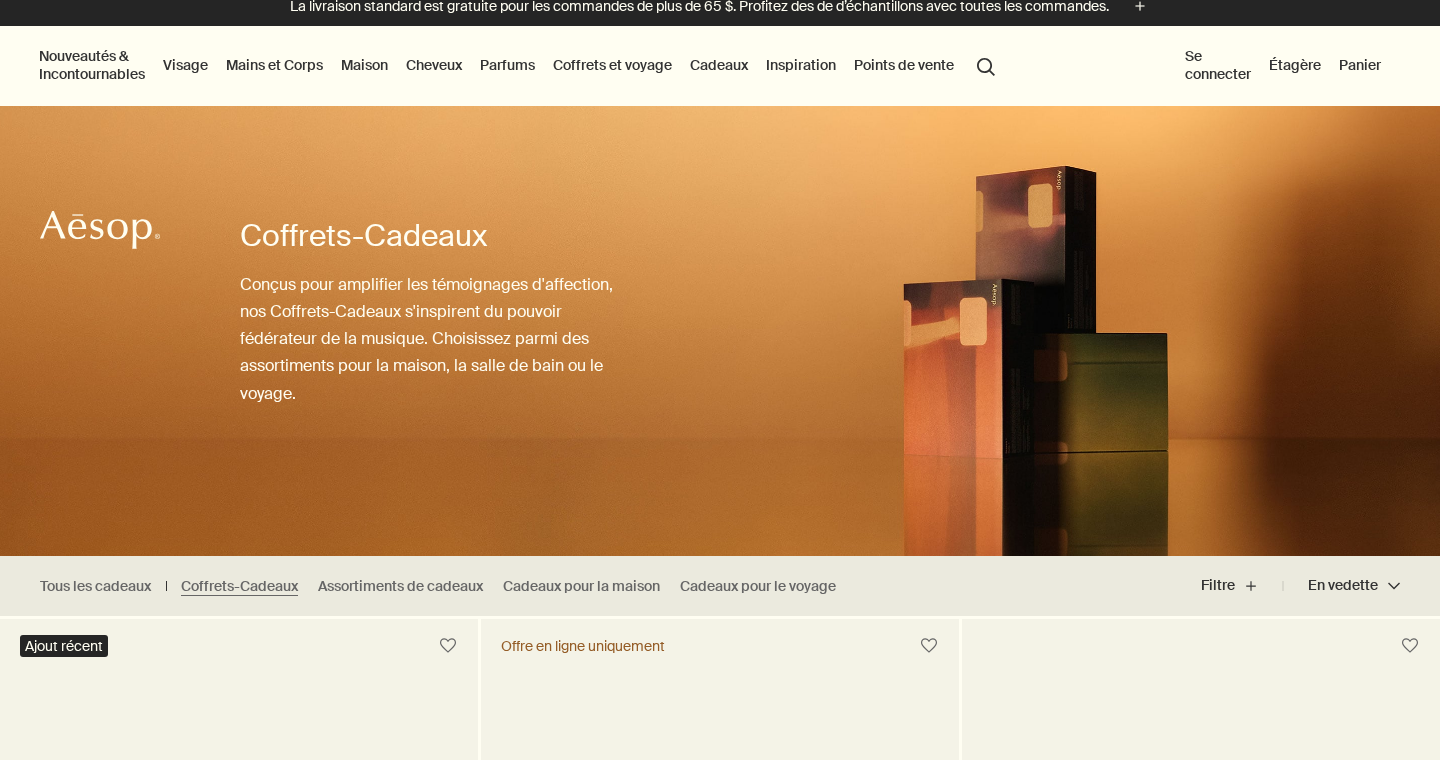 scroll, scrollTop: 17, scrollLeft: 0, axis: vertical 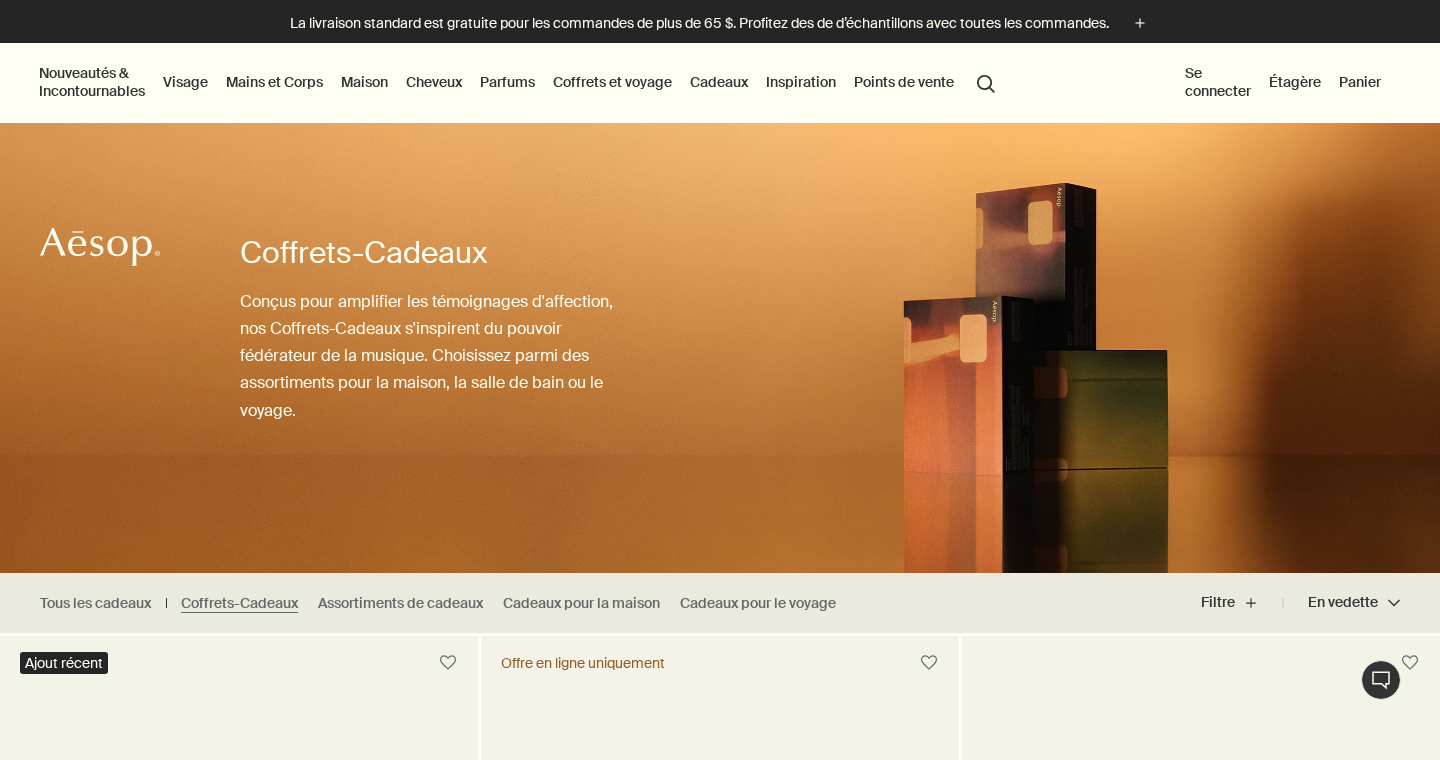 click on "Maison" at bounding box center [364, 82] 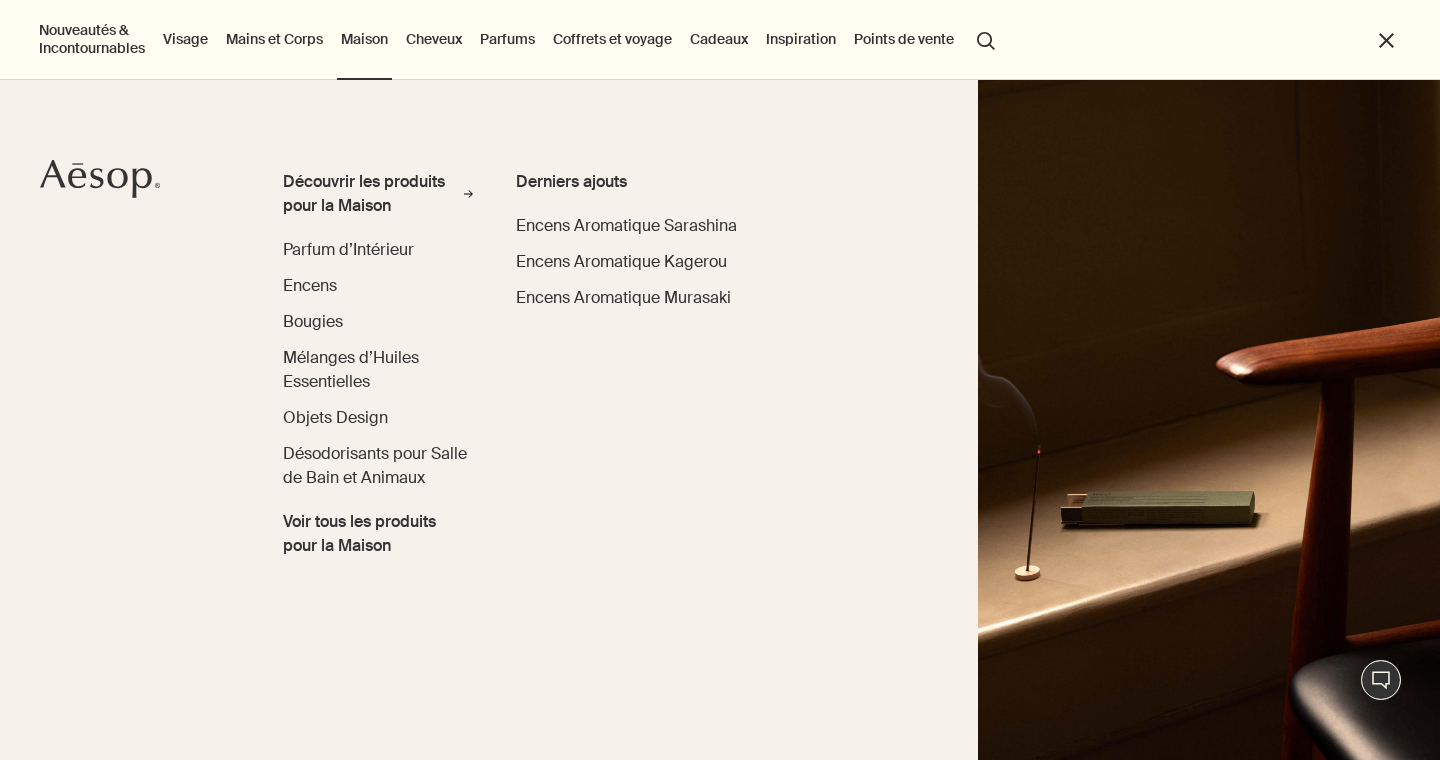 click at bounding box center (1209, 420) 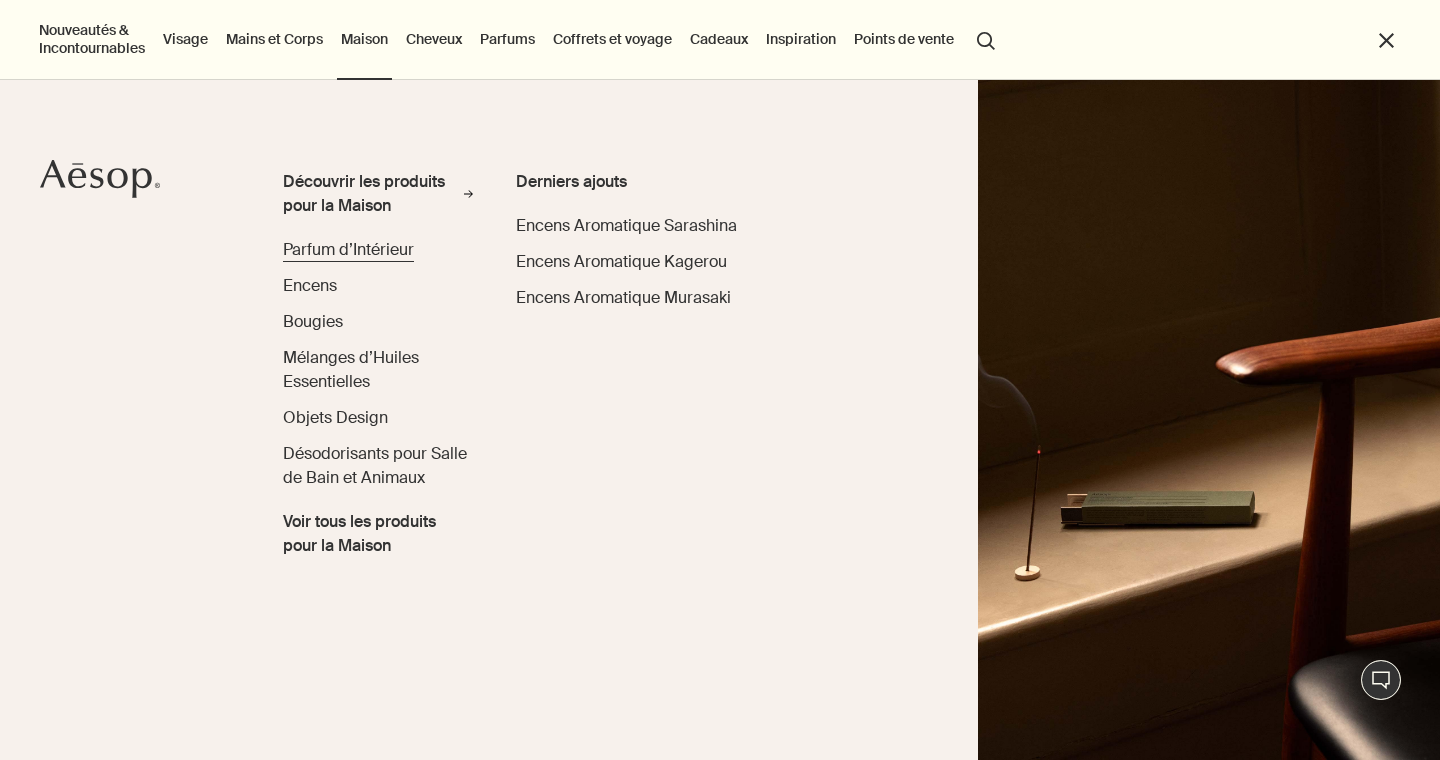 click on "Parfum d’Intérieur" at bounding box center (348, 249) 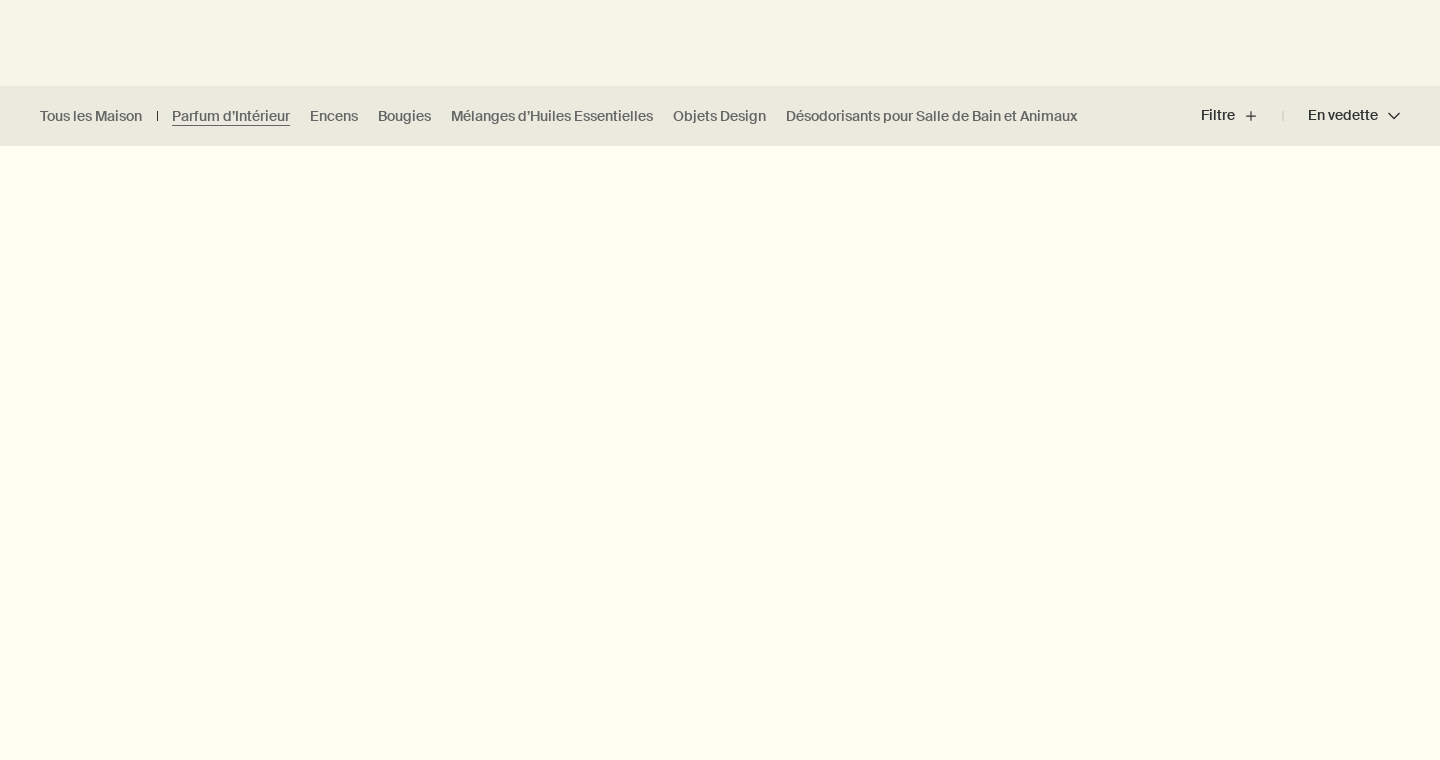scroll, scrollTop: 519, scrollLeft: 0, axis: vertical 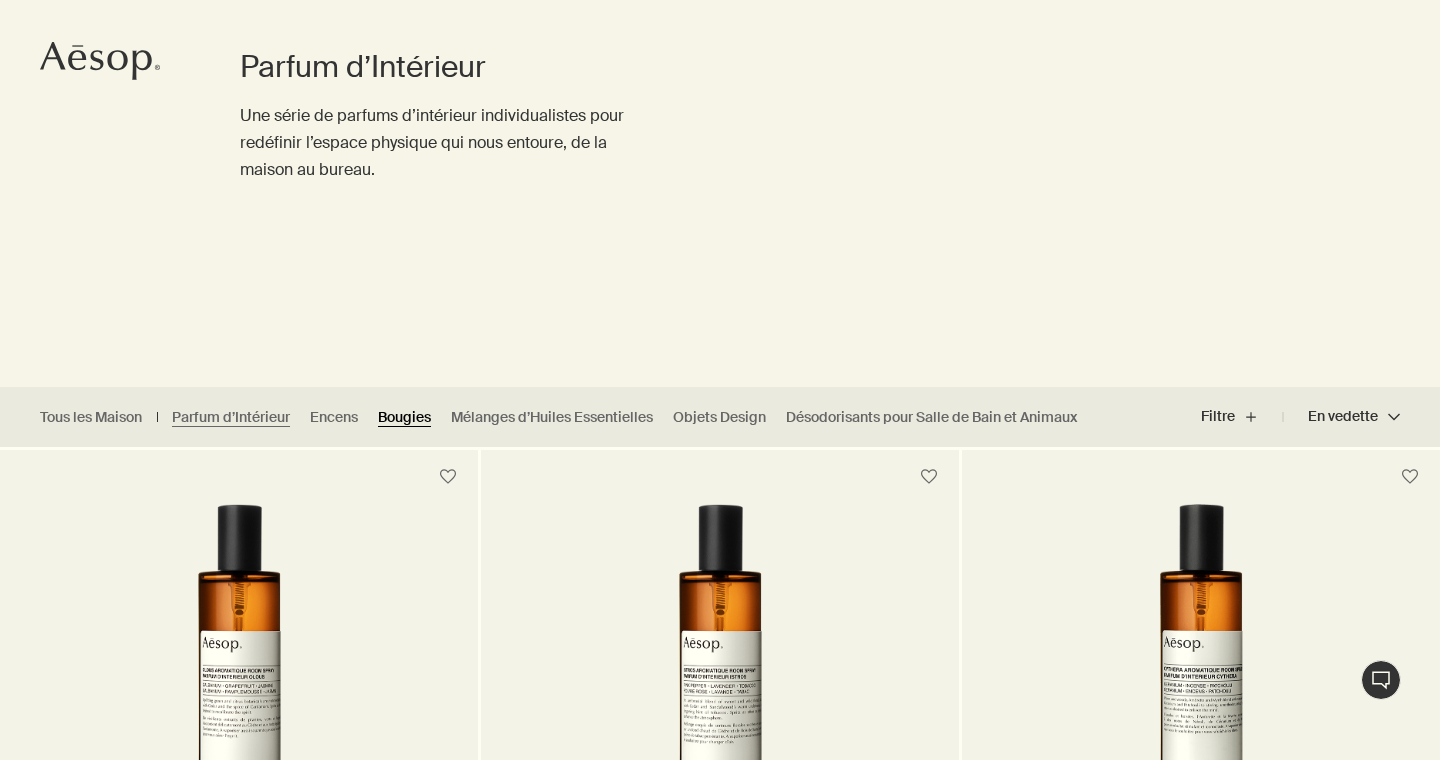 click on "Bougies" at bounding box center (404, 417) 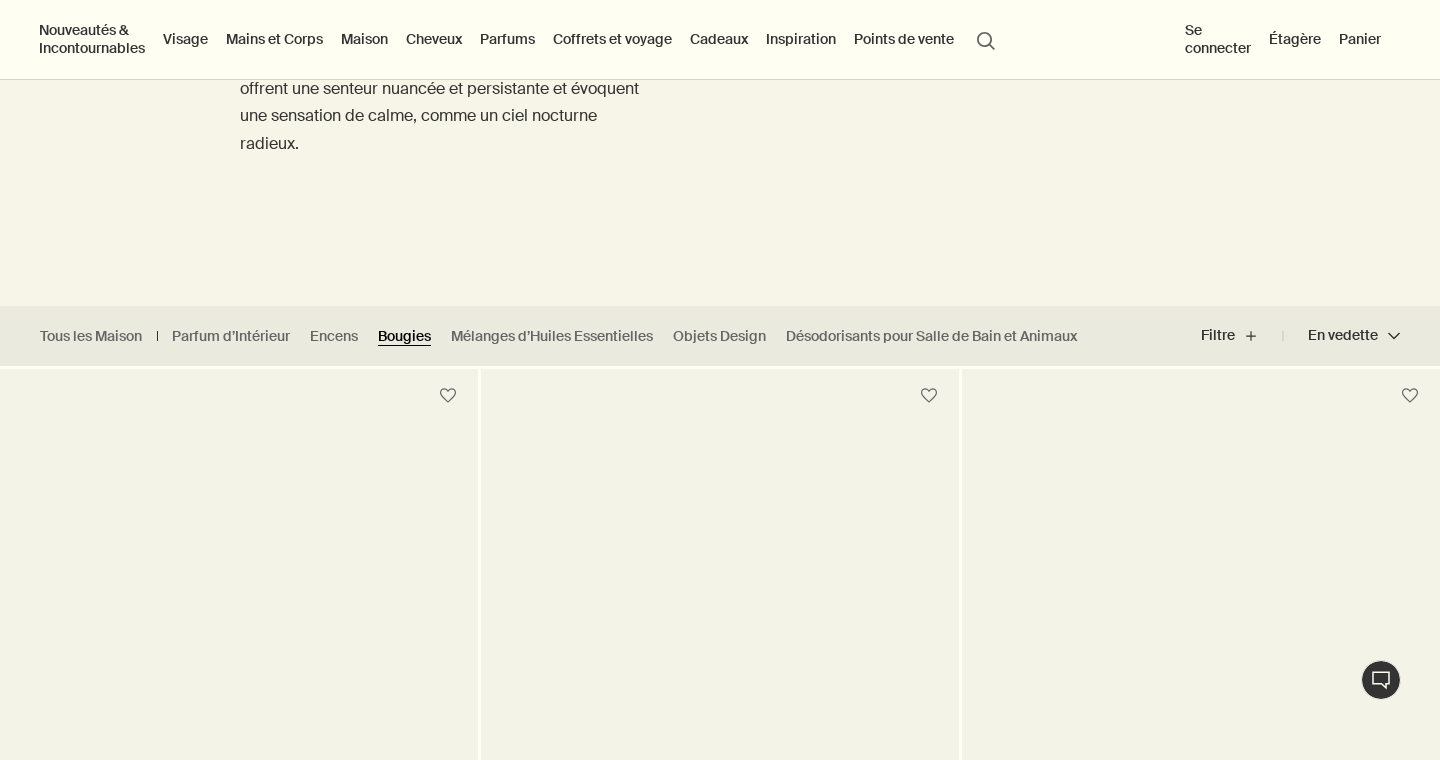 scroll, scrollTop: 170, scrollLeft: 0, axis: vertical 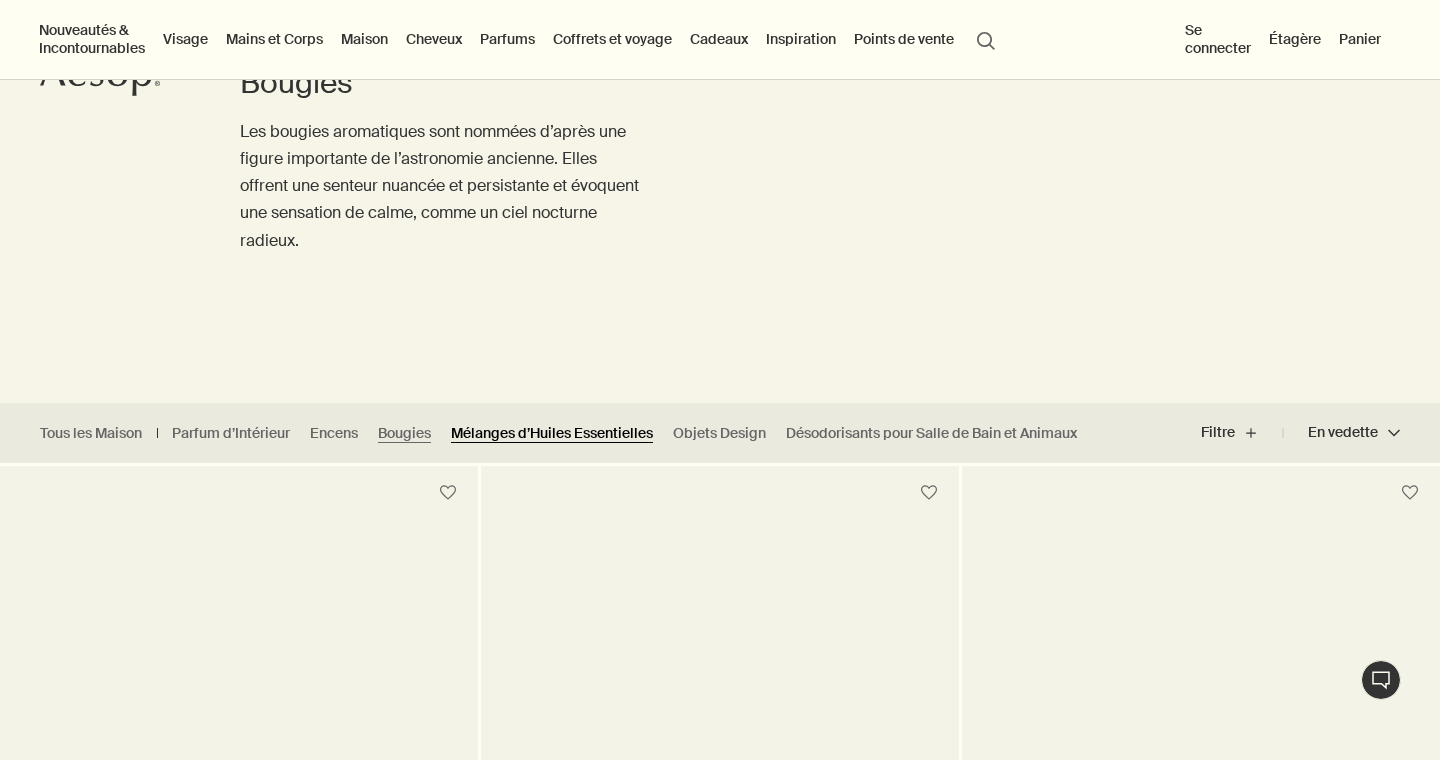 click on "Mélanges d’Huiles Essentielles" at bounding box center (552, 433) 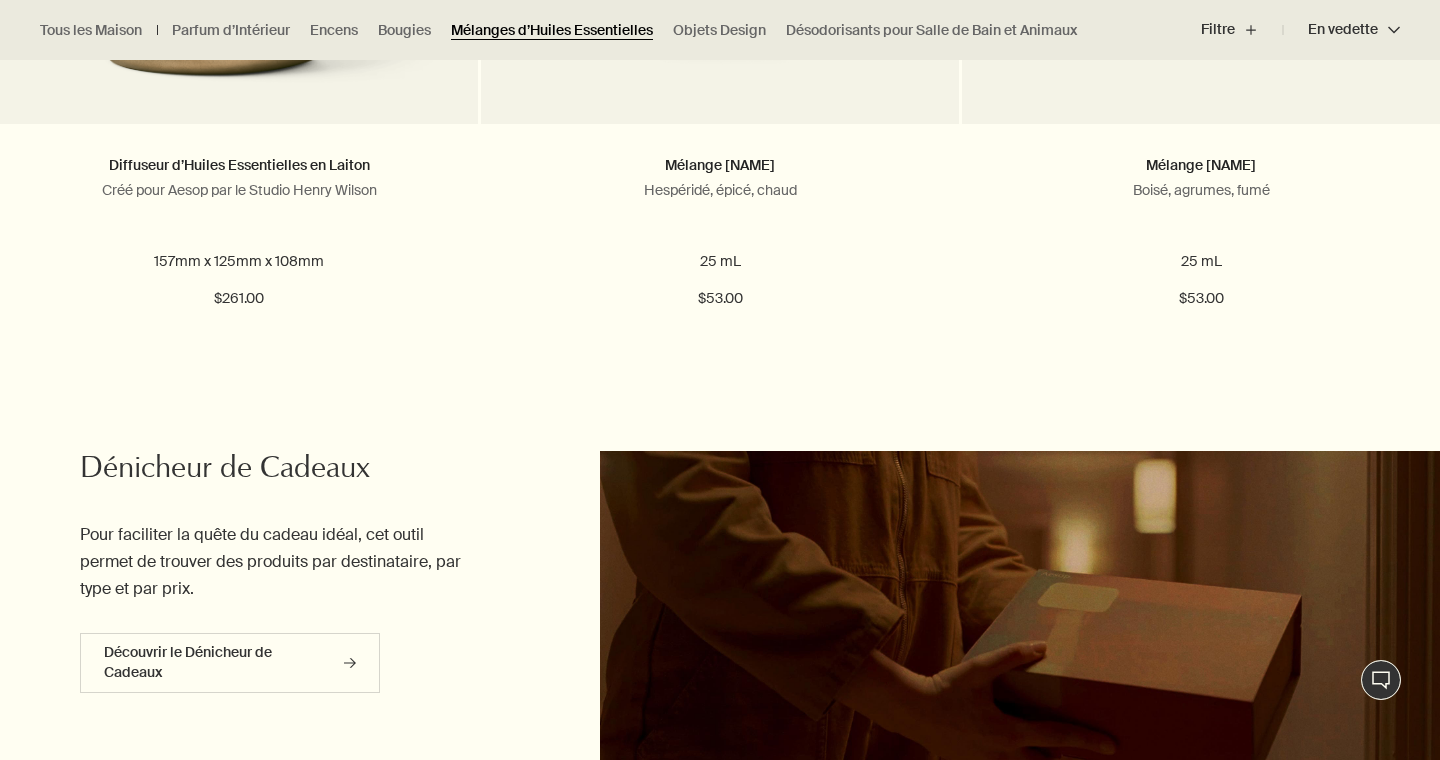 scroll, scrollTop: 1051, scrollLeft: 0, axis: vertical 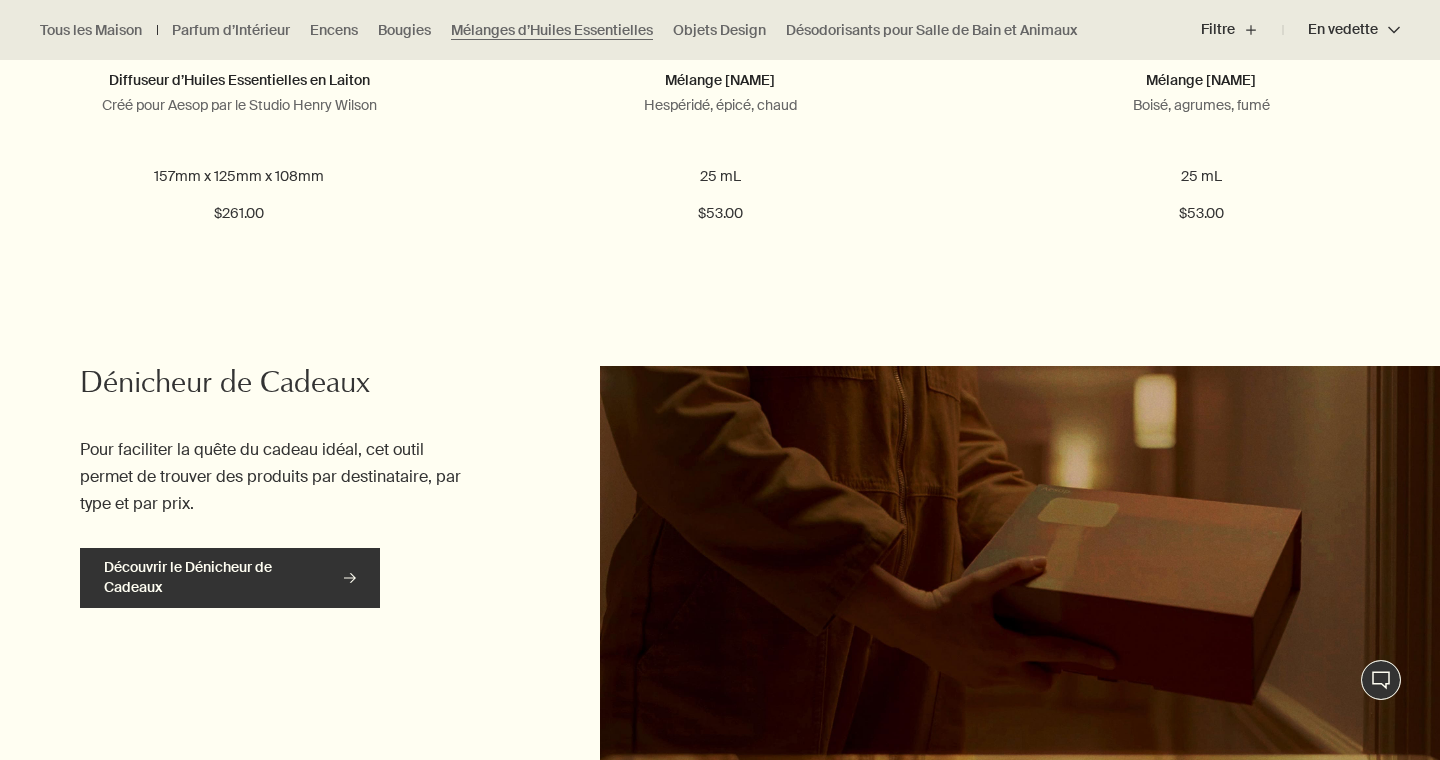 click on "Découvrir le Dénicheur de Cadeaux   rightArrow" at bounding box center [230, 578] 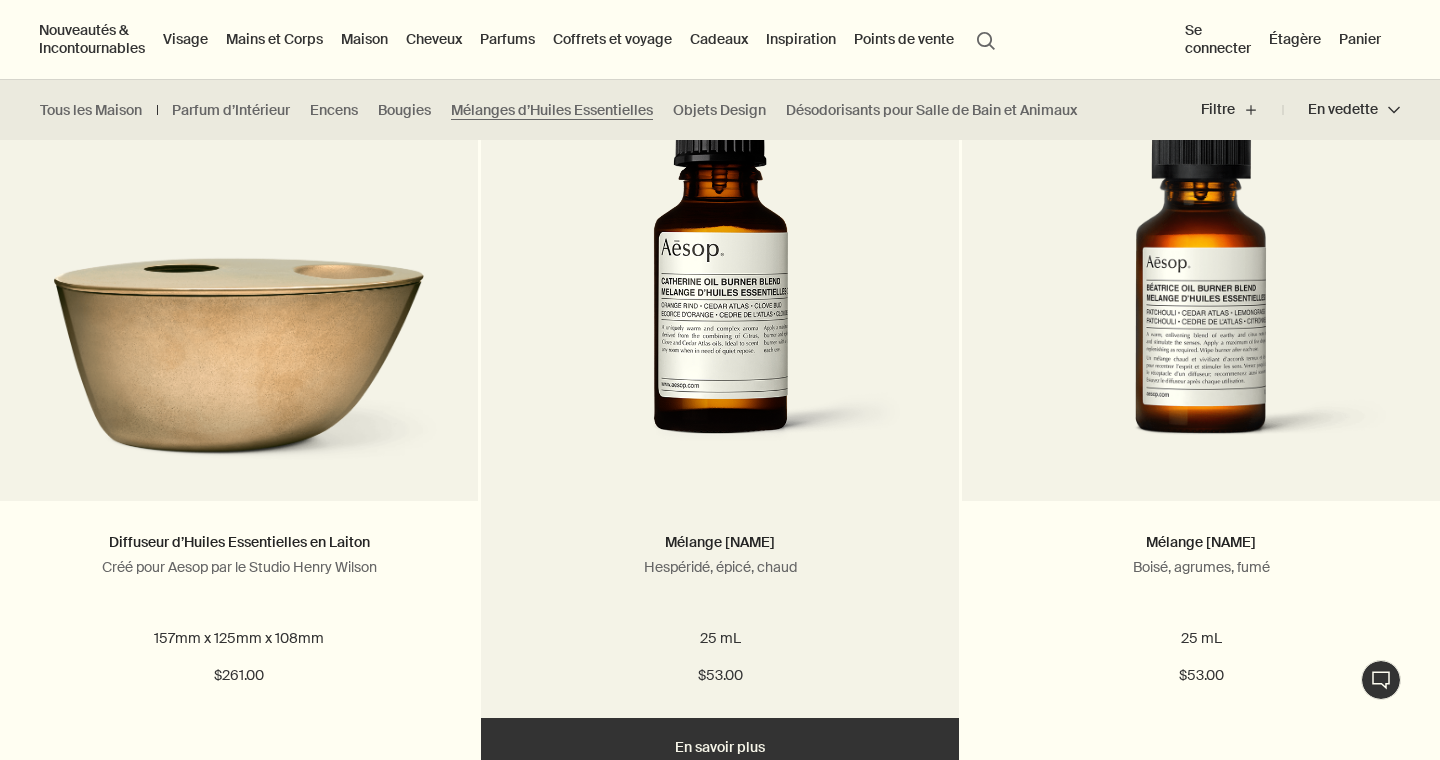 scroll, scrollTop: 567, scrollLeft: 0, axis: vertical 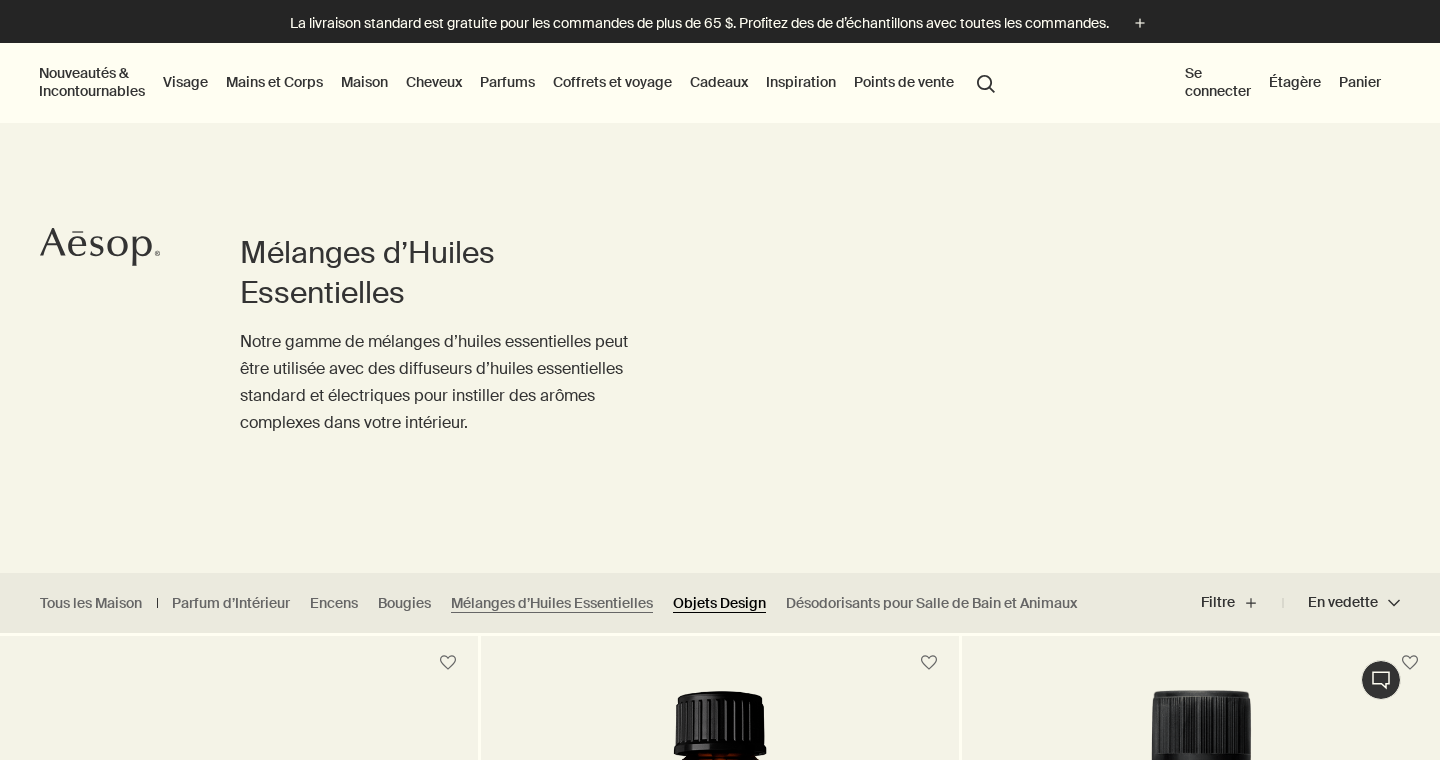 click on "Objets Design" at bounding box center [719, 603] 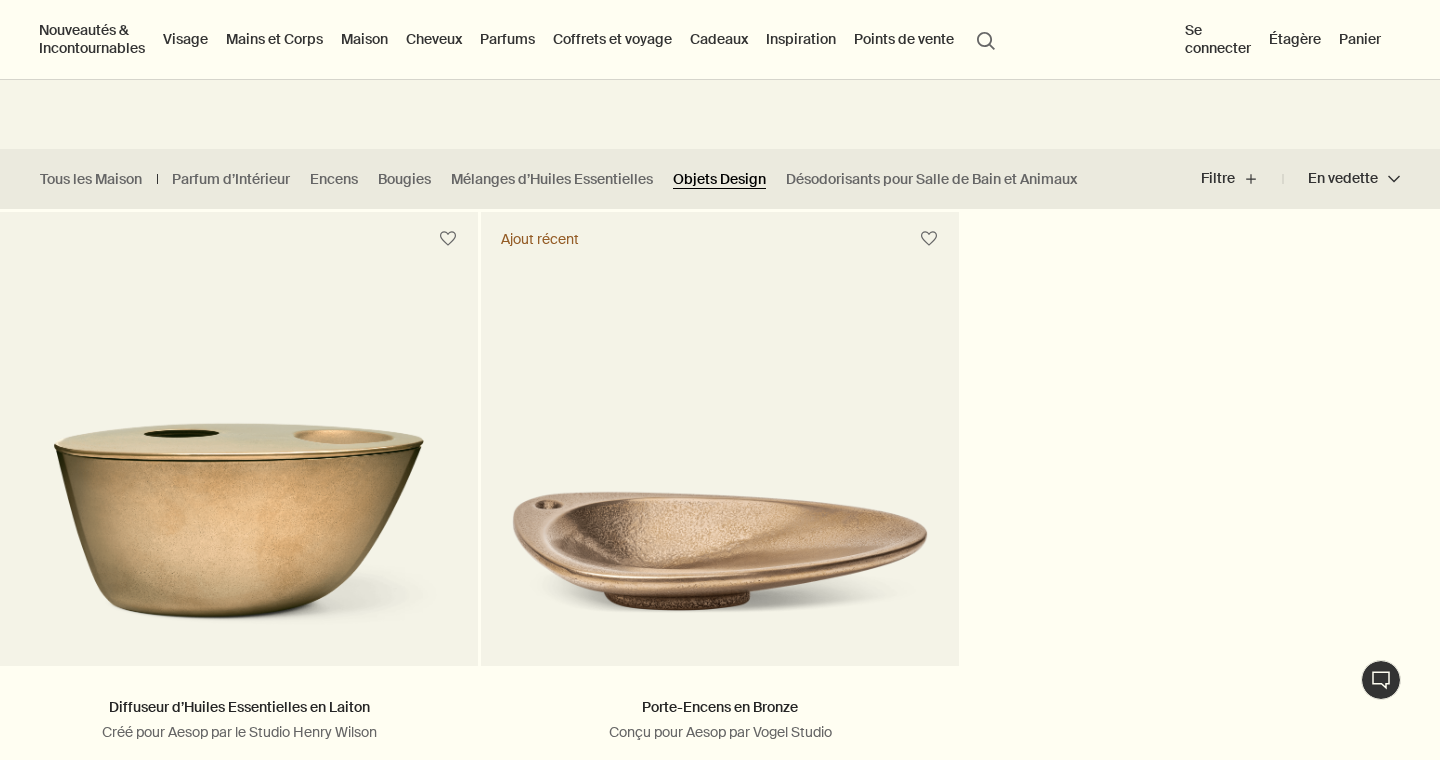 scroll, scrollTop: 399, scrollLeft: 0, axis: vertical 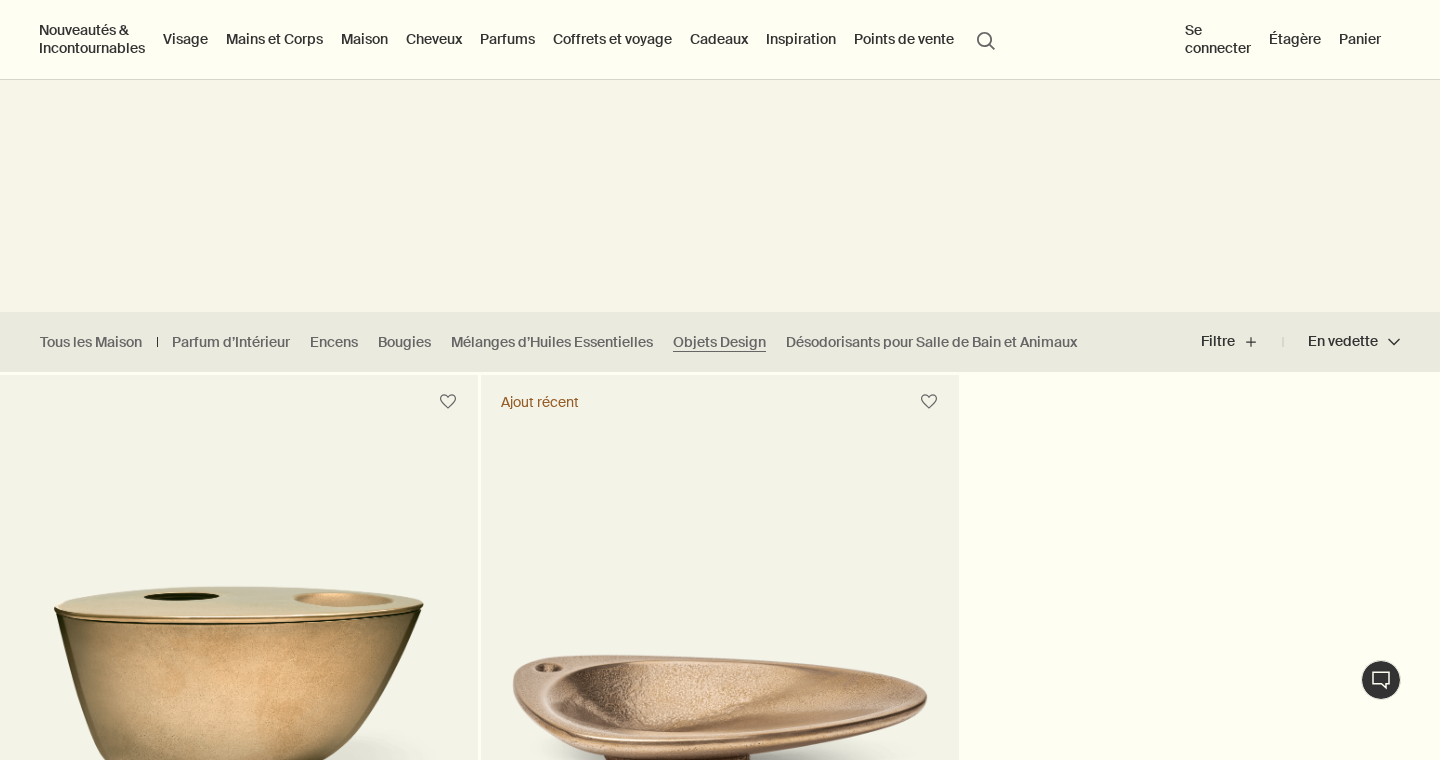 click on "Parfums" at bounding box center (507, 39) 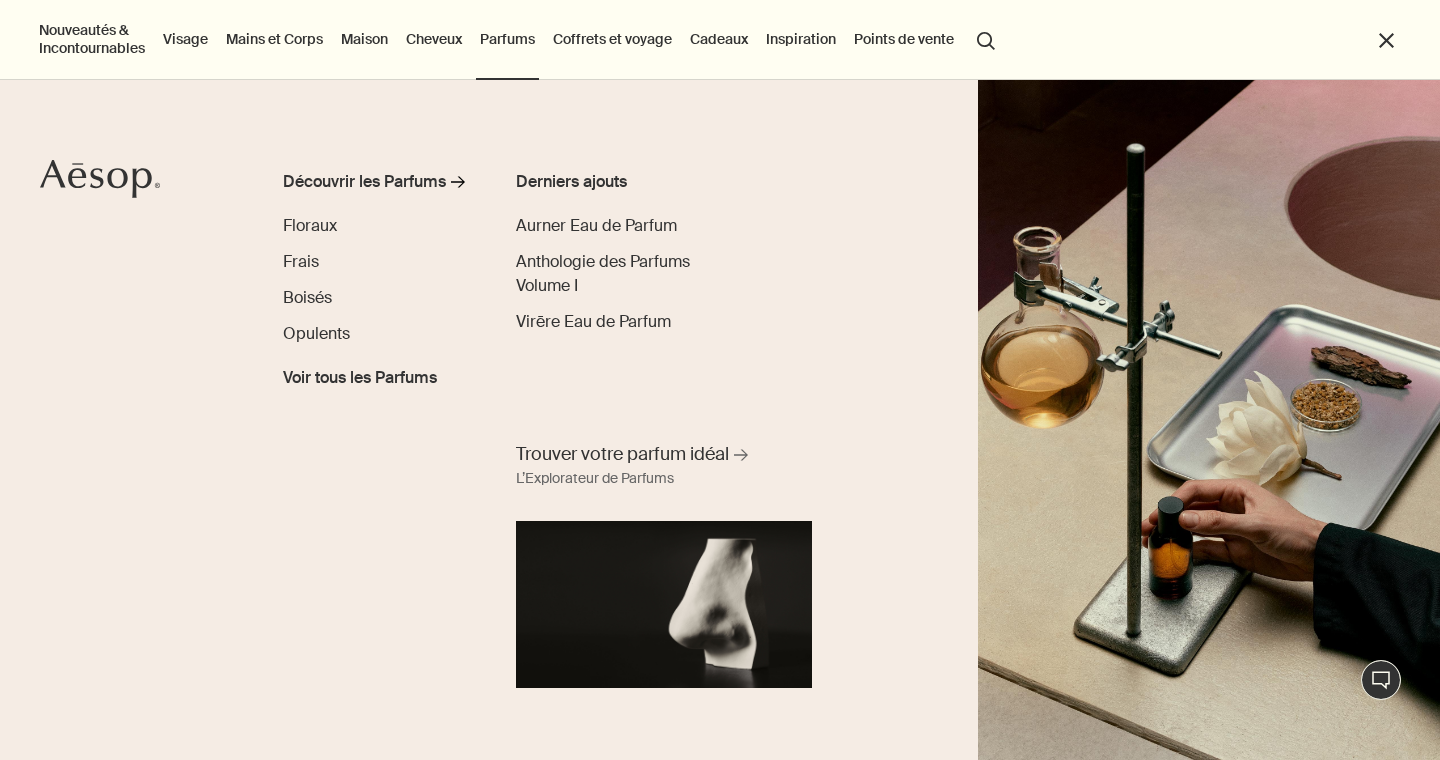 click on "Maison" at bounding box center (364, 39) 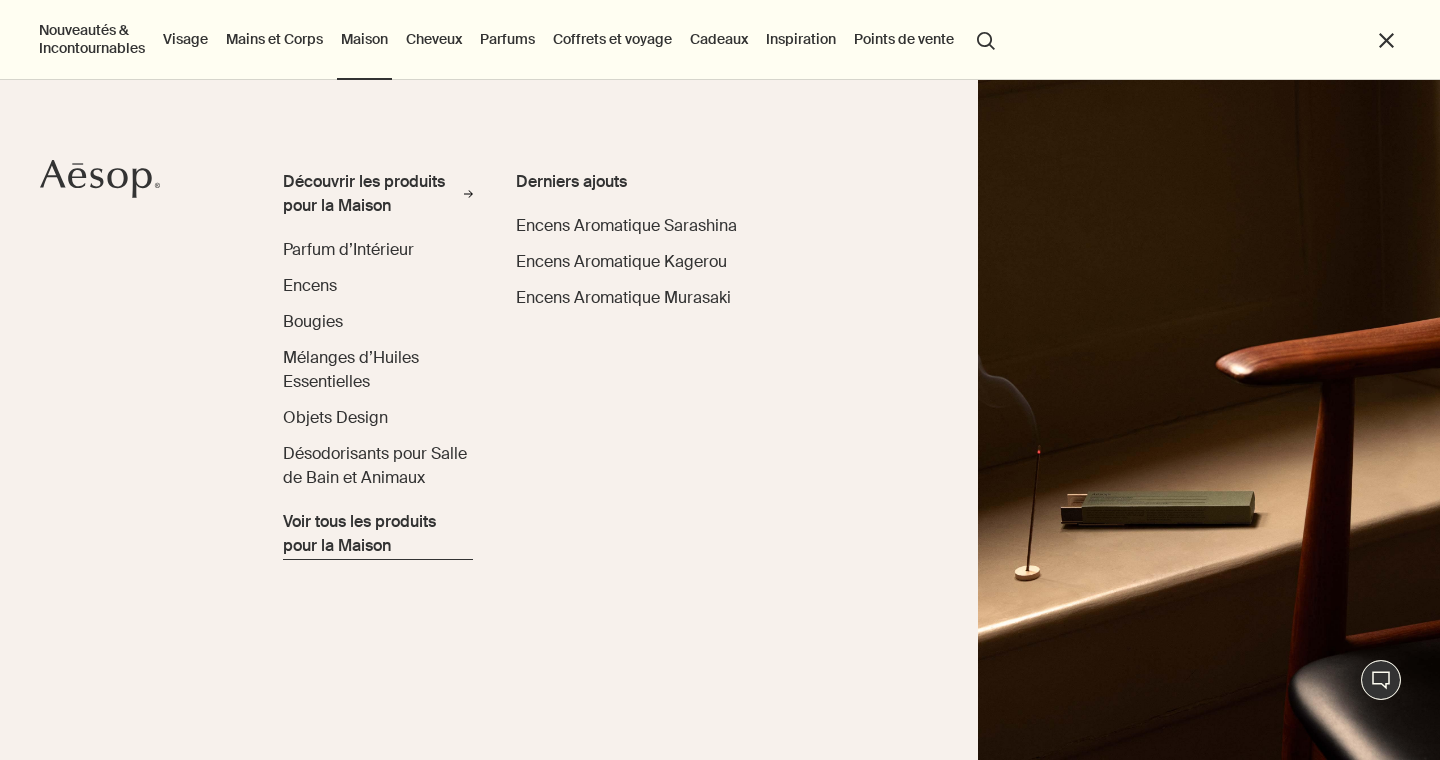 click on "Voir tous les produits pour la Maison" at bounding box center [377, 534] 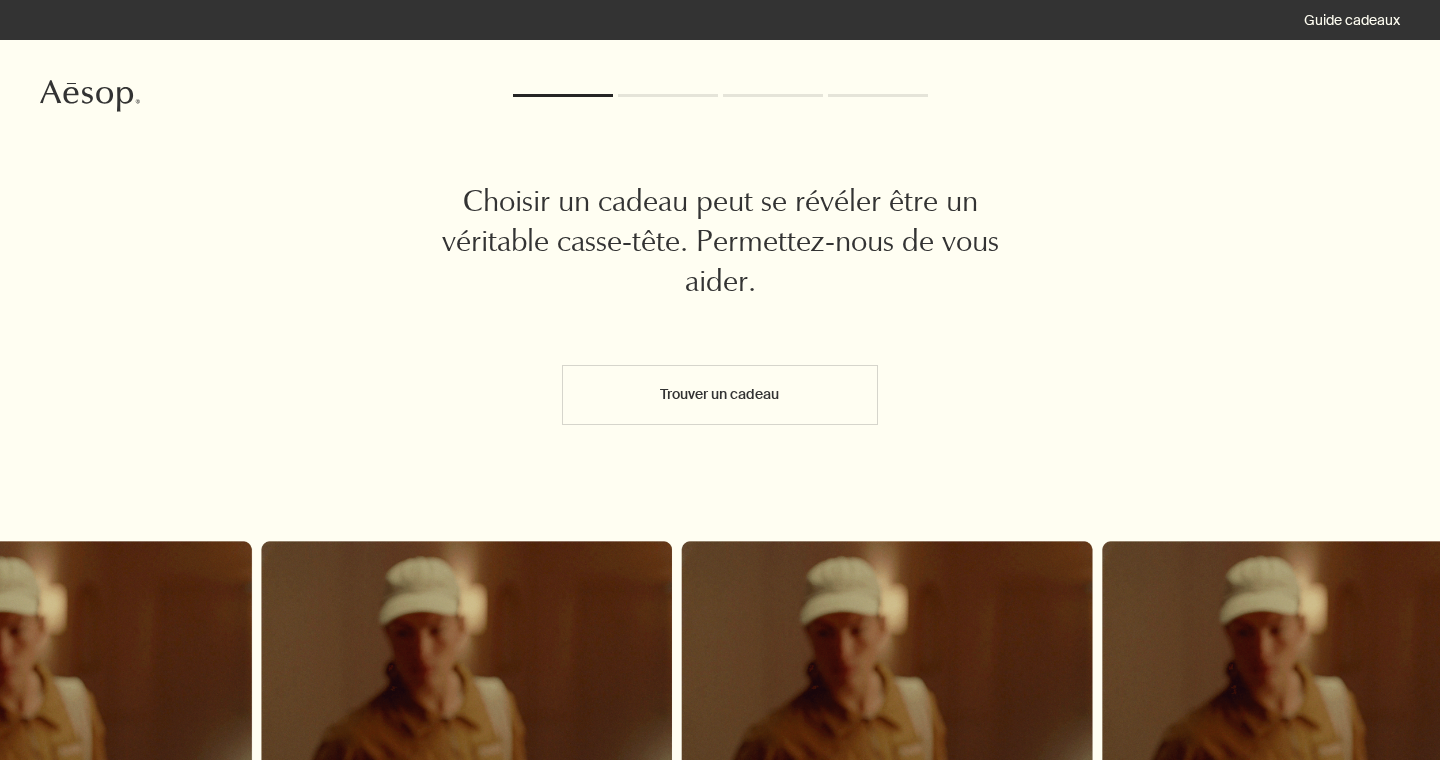 scroll, scrollTop: 0, scrollLeft: 0, axis: both 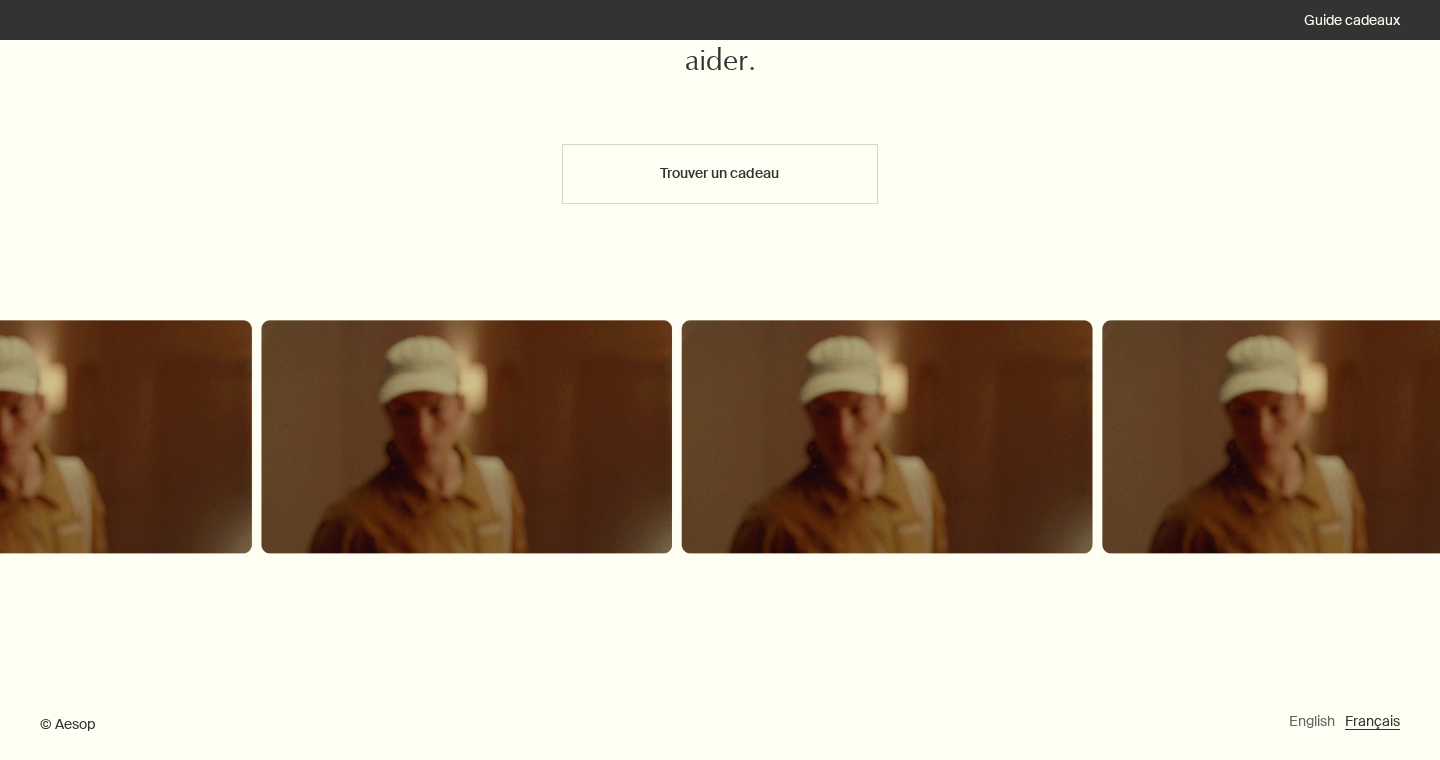 click on "Trouver un cadeau" at bounding box center (720, 174) 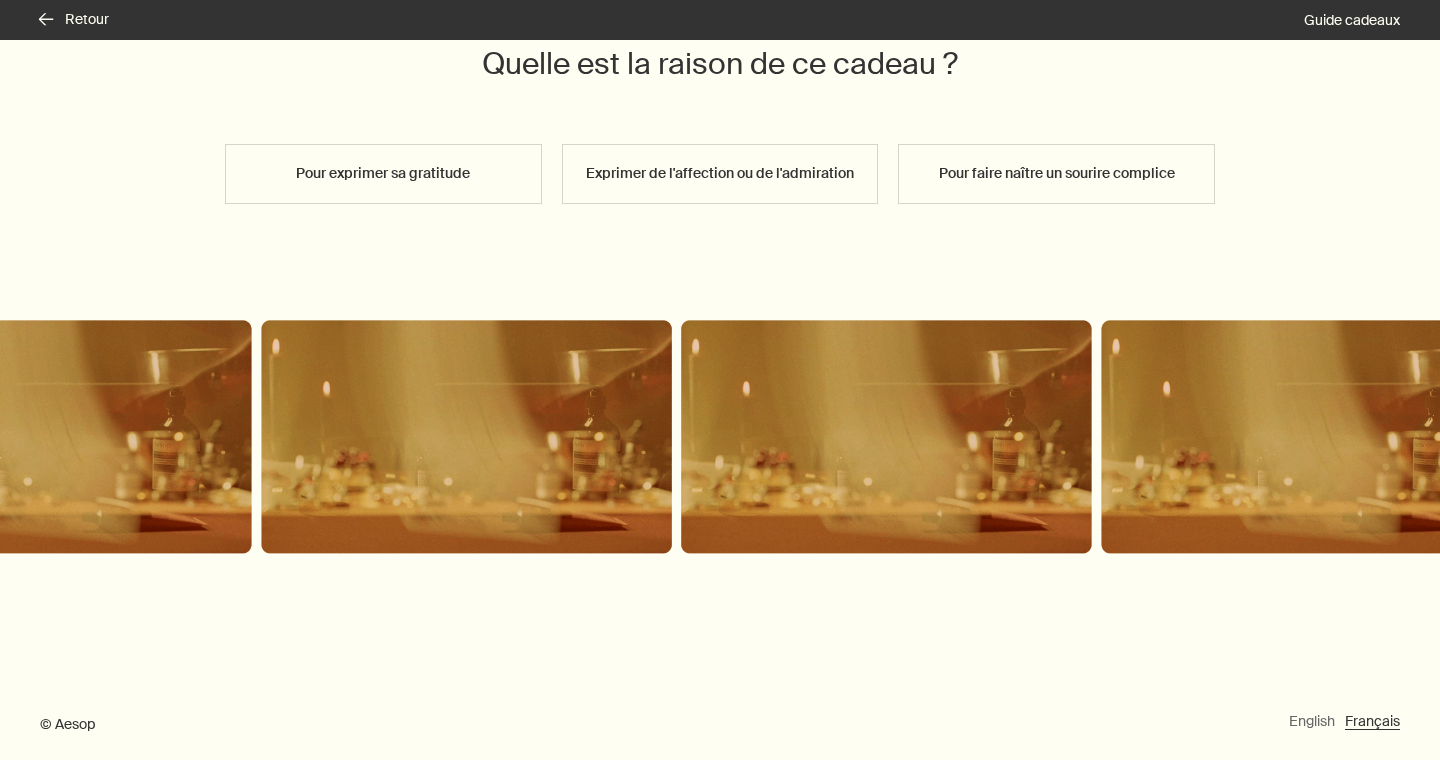scroll, scrollTop: 141, scrollLeft: 0, axis: vertical 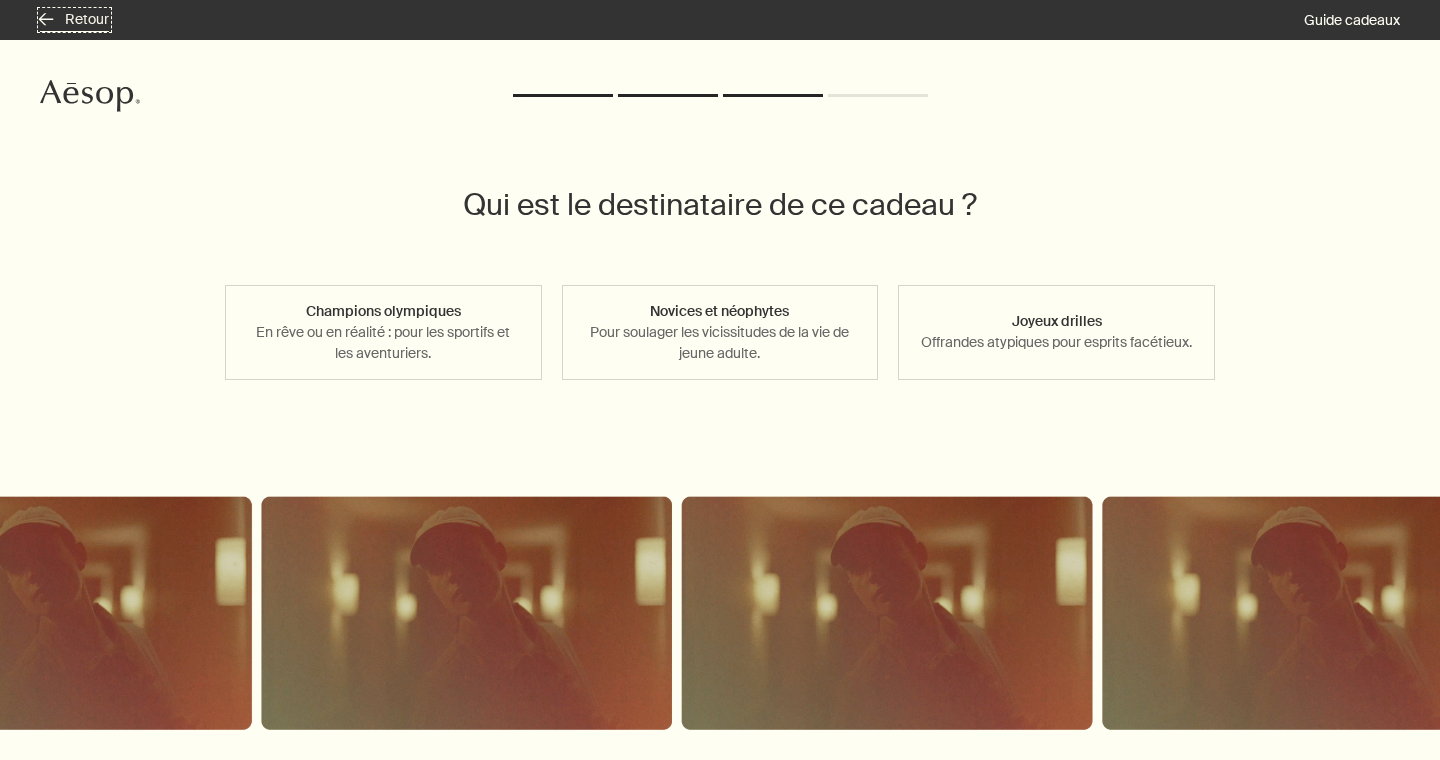 click on "rightArrow   Retour" at bounding box center [74, 20] 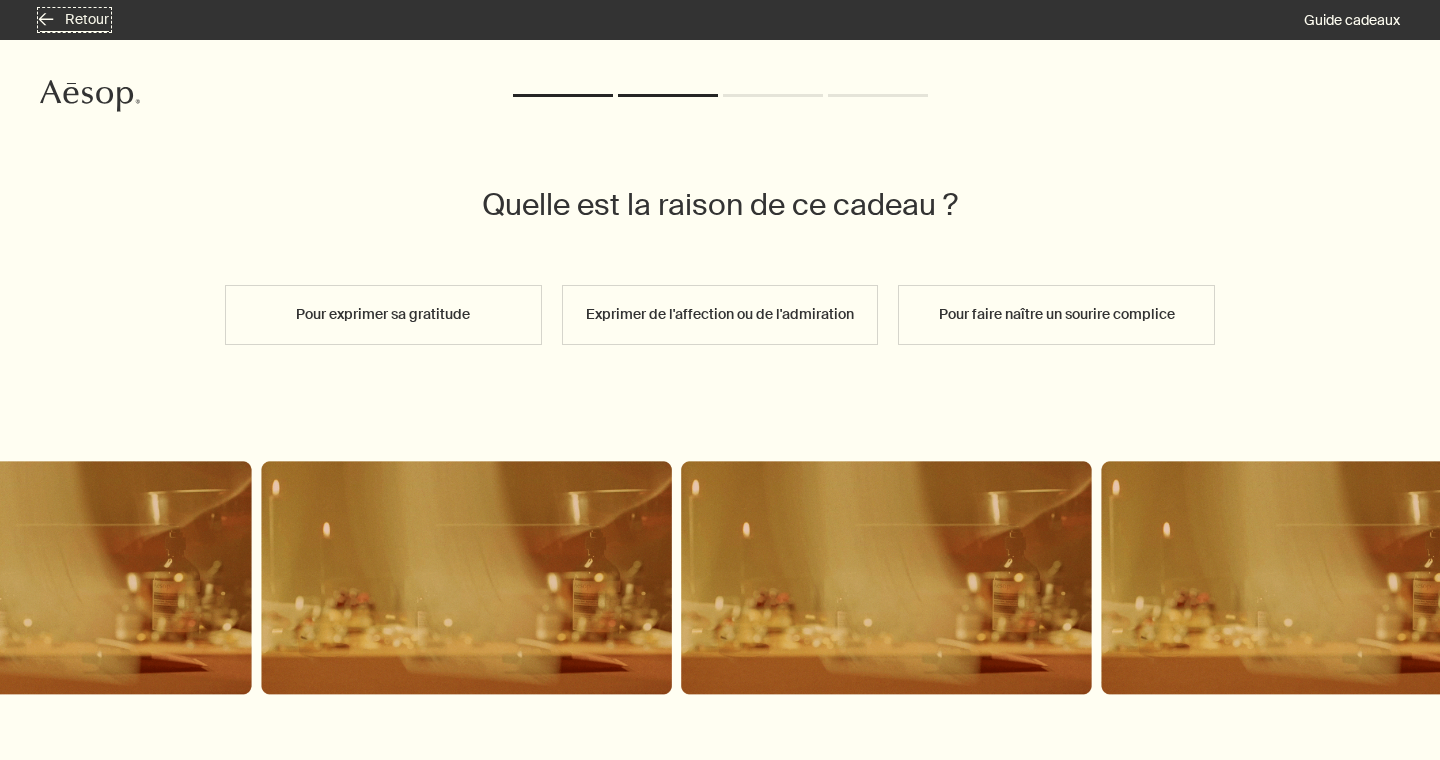 click on "rightArrow   Retour" at bounding box center (74, 20) 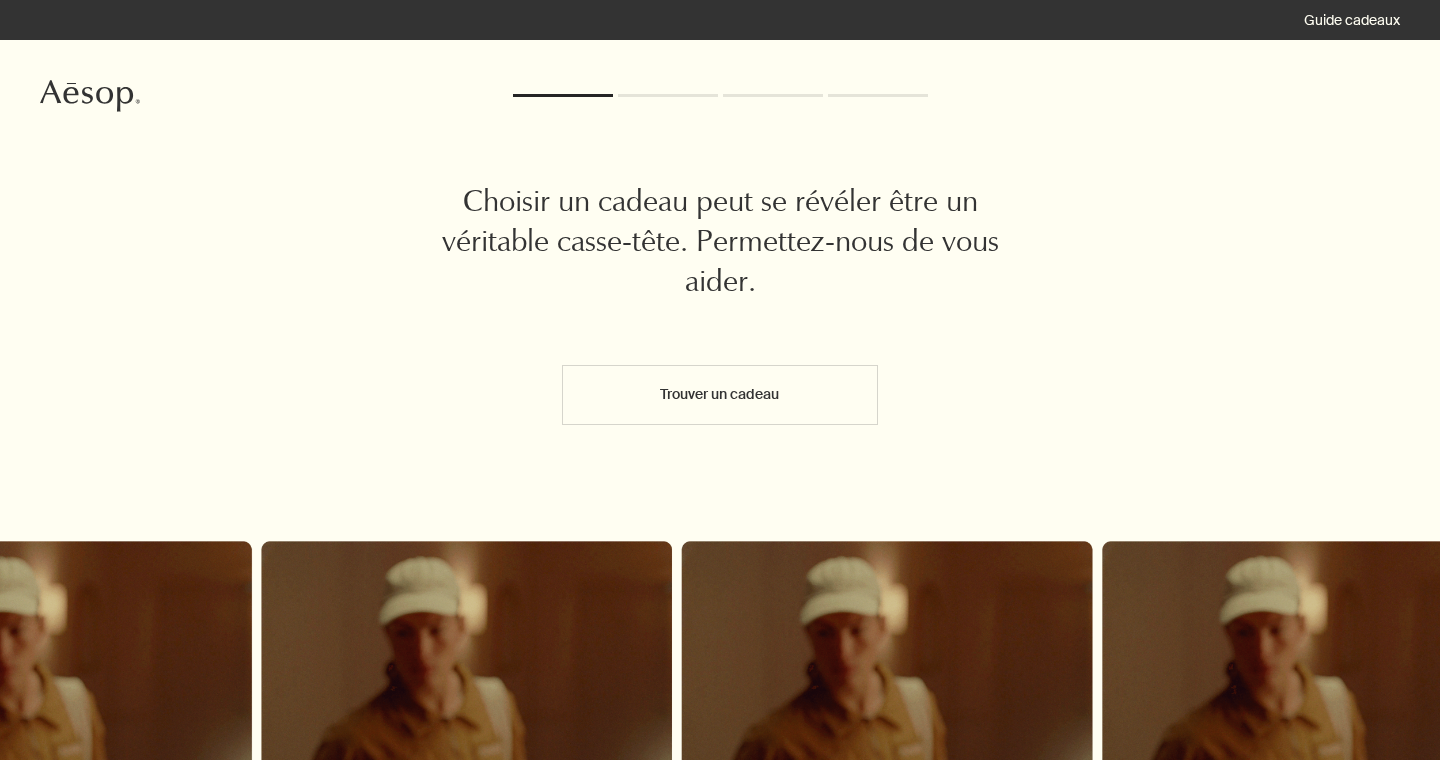 scroll, scrollTop: 221, scrollLeft: 0, axis: vertical 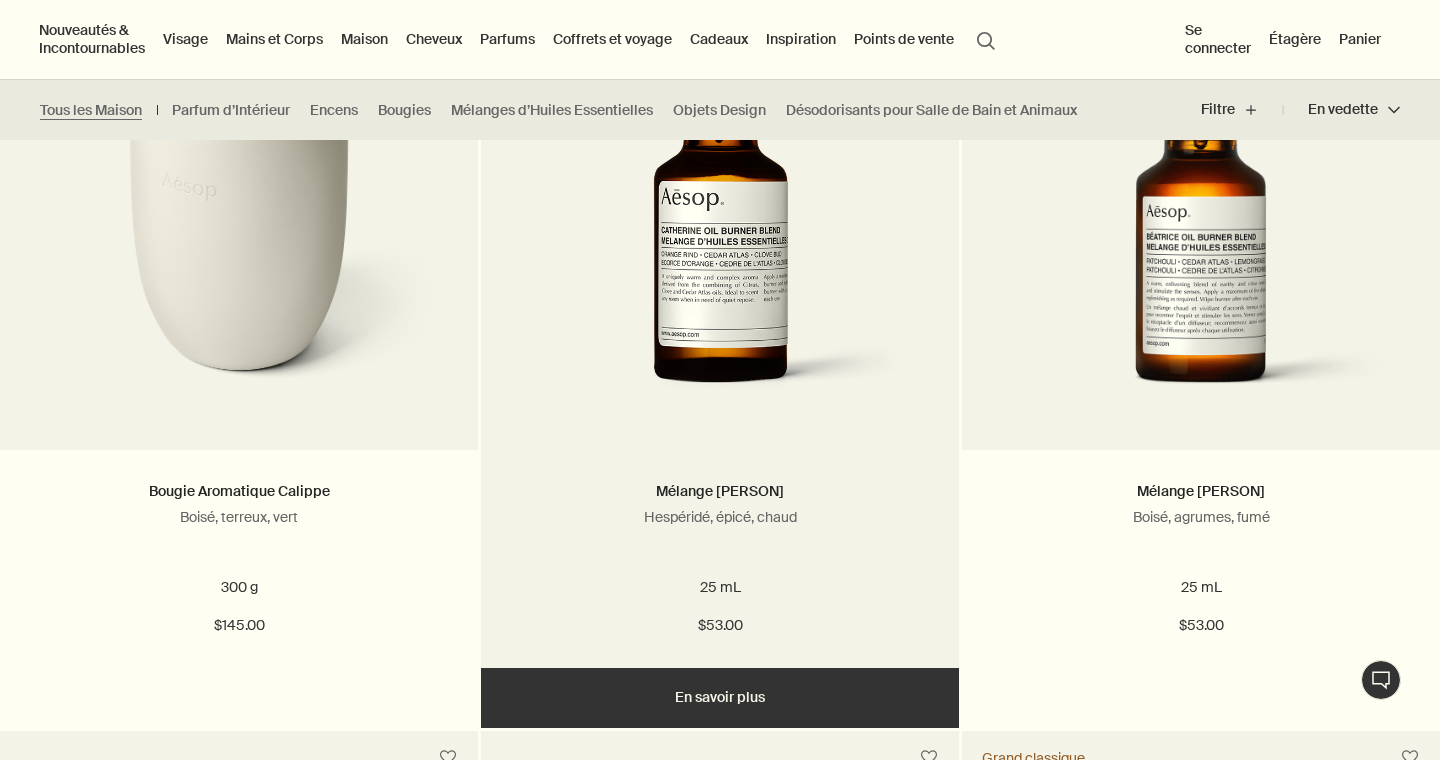 click at bounding box center (720, 235) 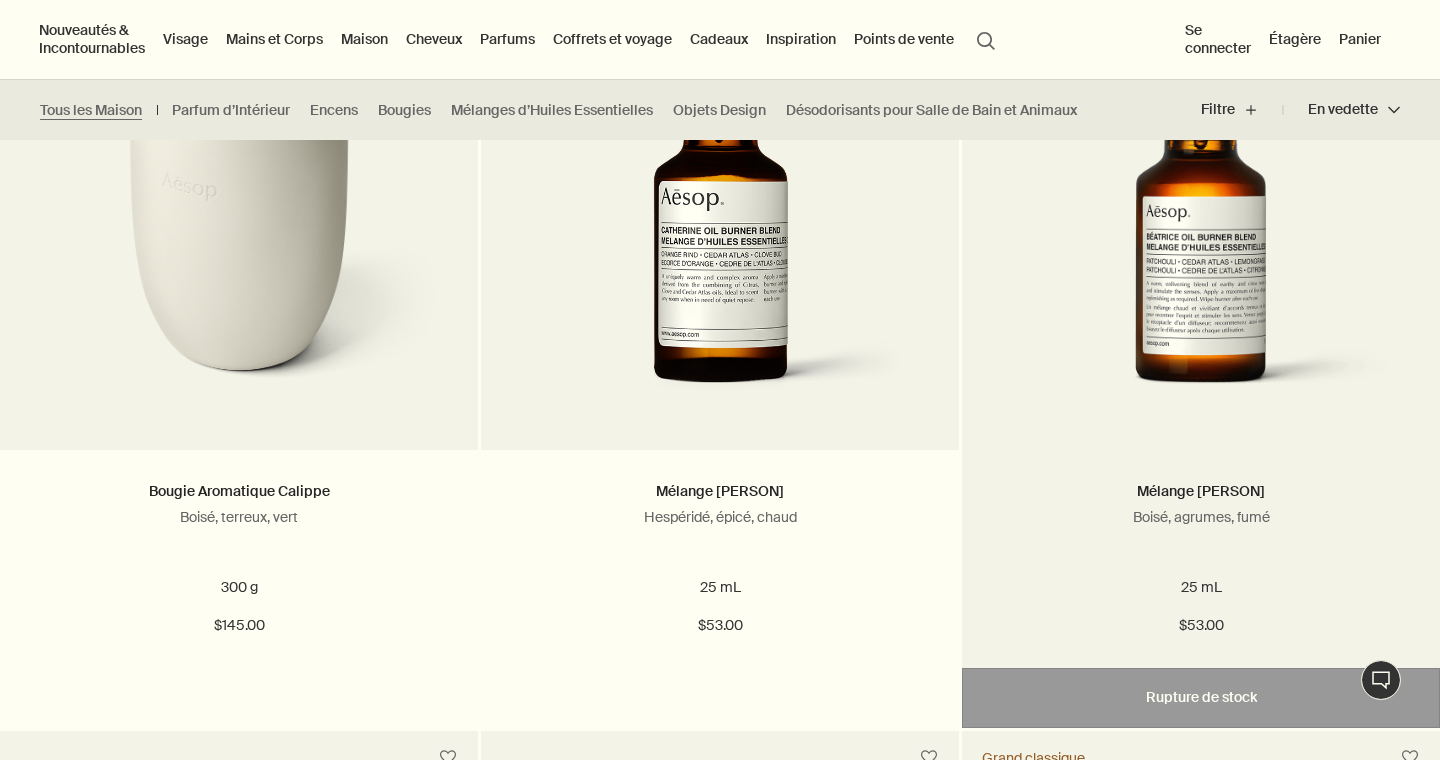 click at bounding box center (1200, 235) 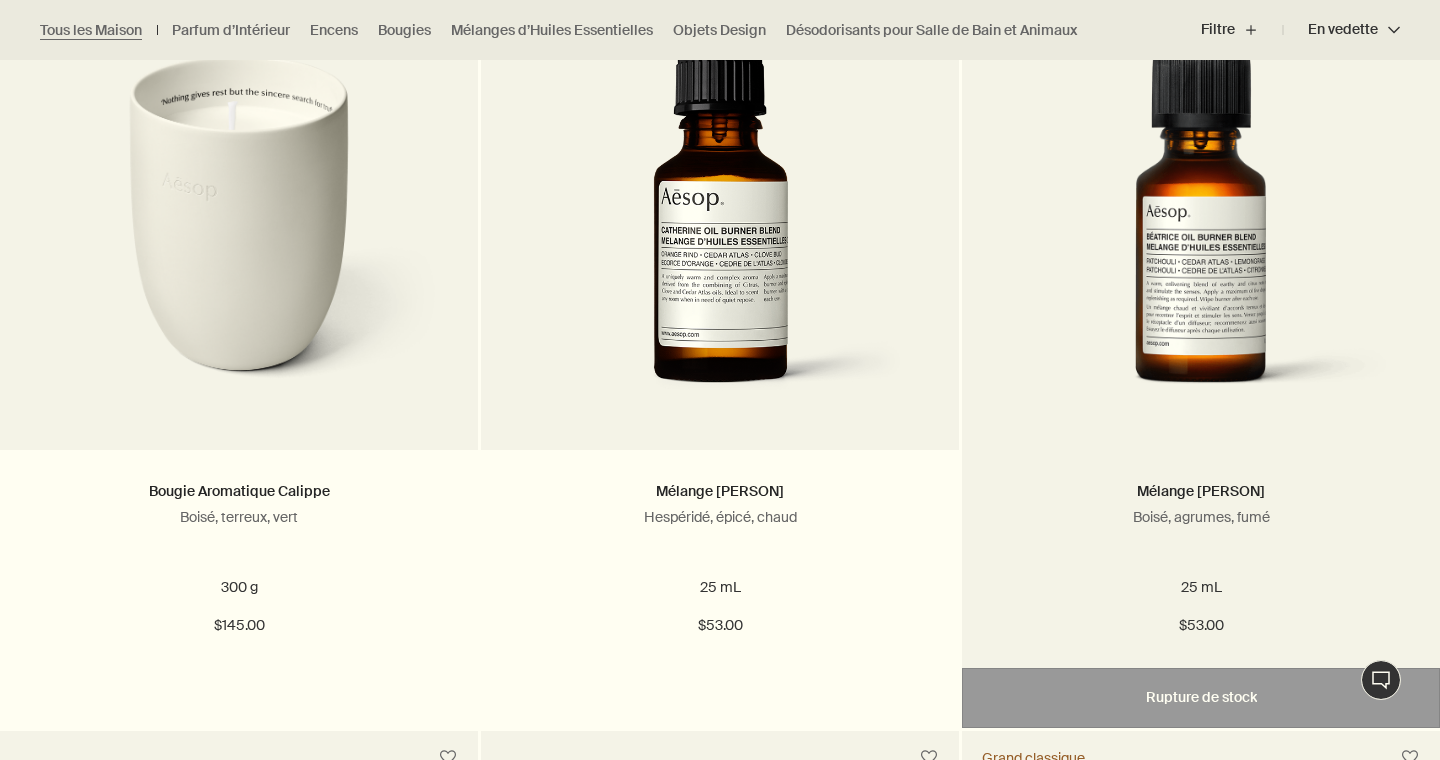 scroll, scrollTop: 3285, scrollLeft: 0, axis: vertical 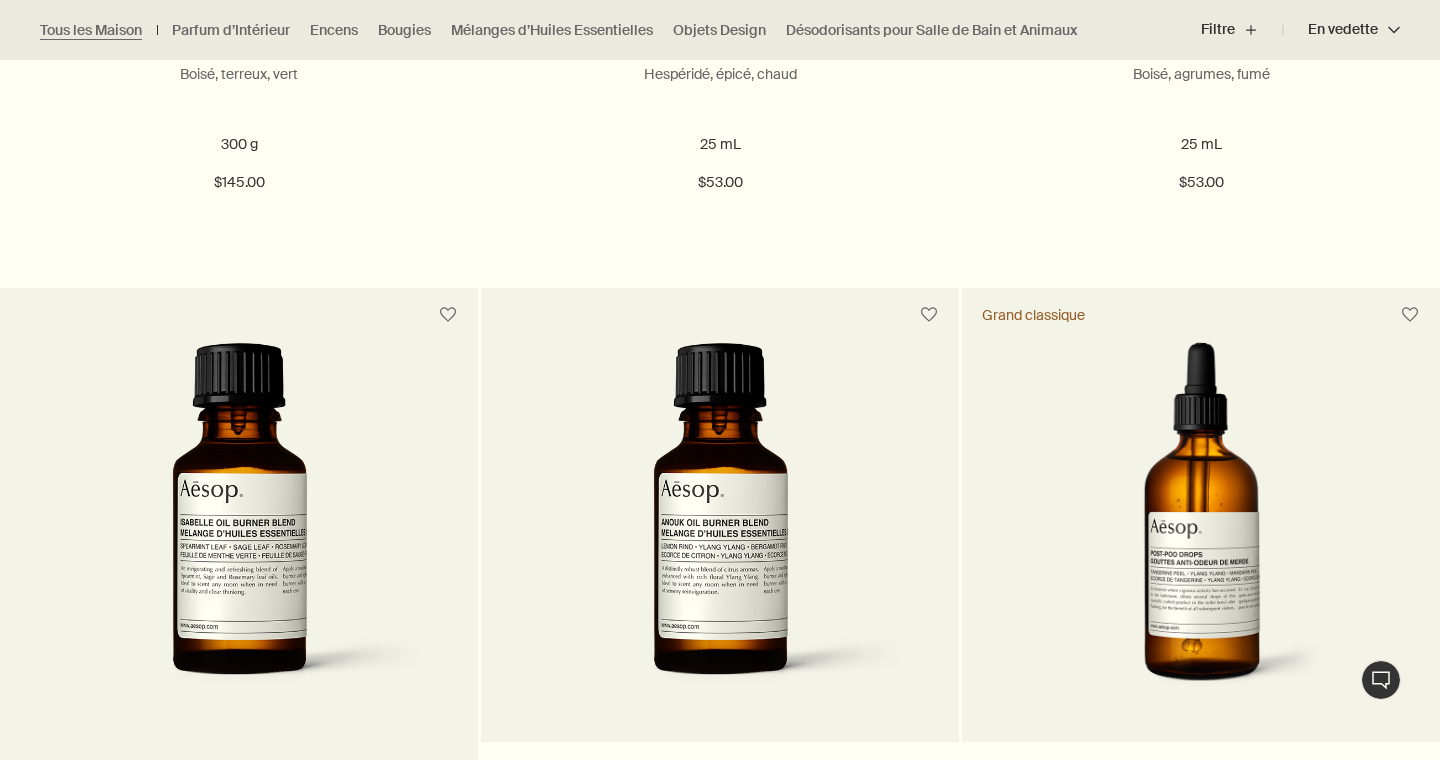 click at bounding box center [239, 527] 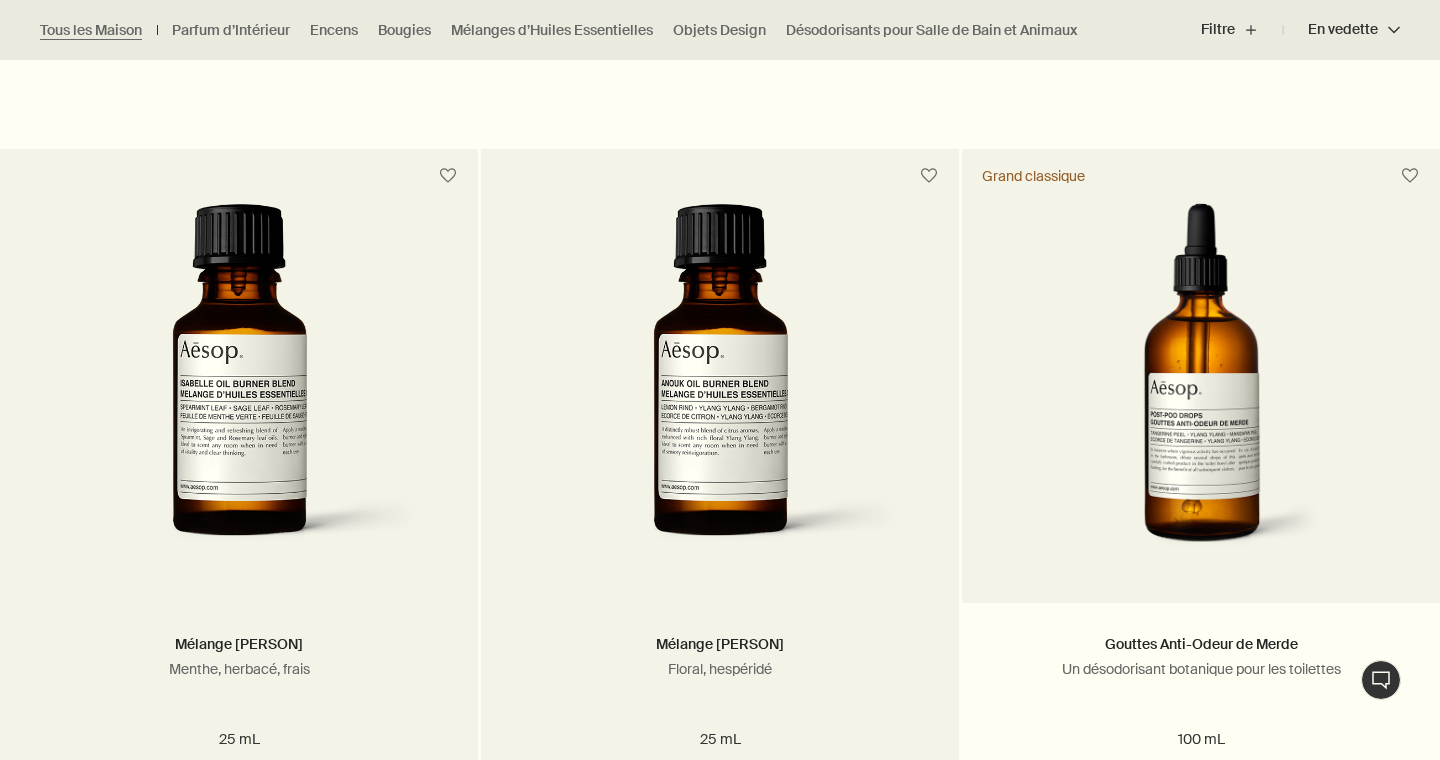 scroll, scrollTop: 3431, scrollLeft: 0, axis: vertical 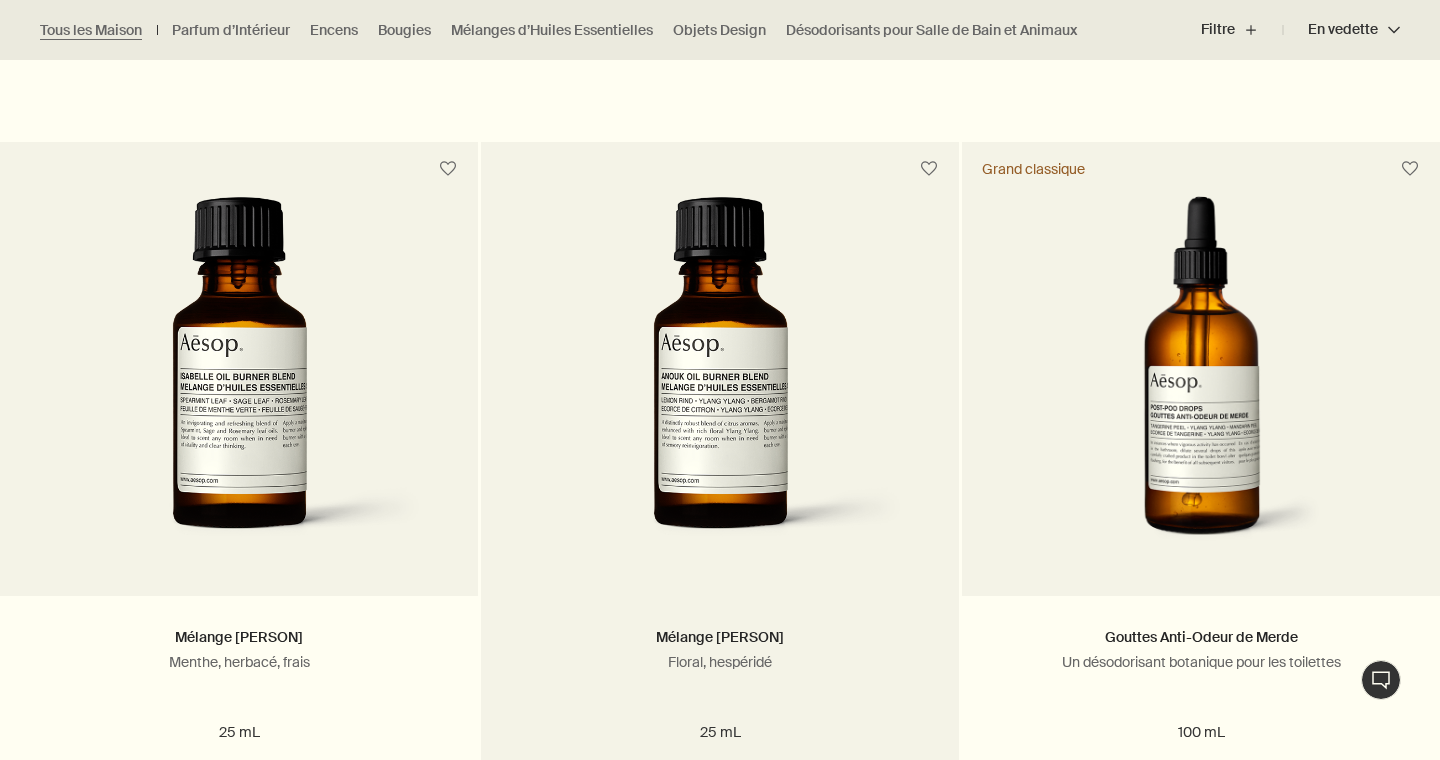 click at bounding box center (720, 381) 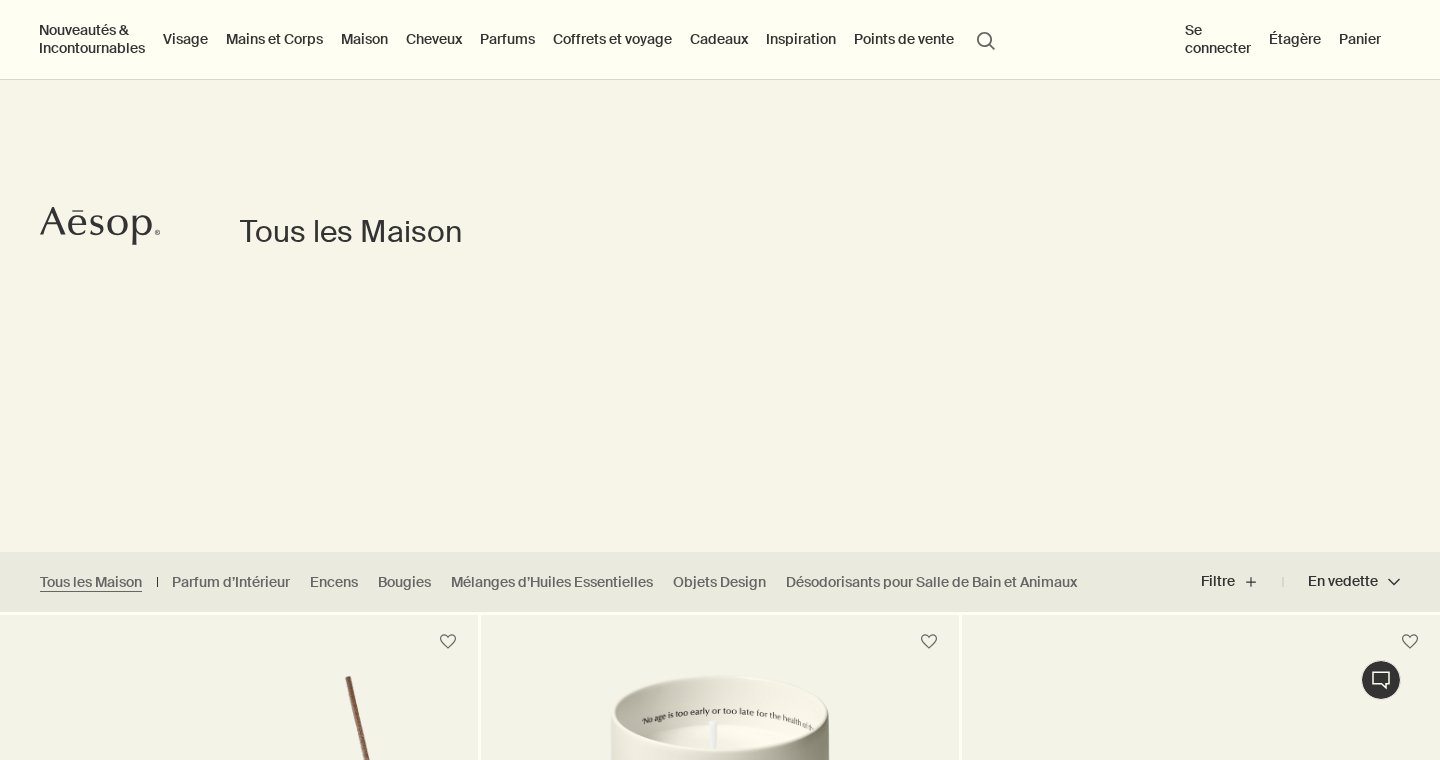 scroll, scrollTop: 0, scrollLeft: 0, axis: both 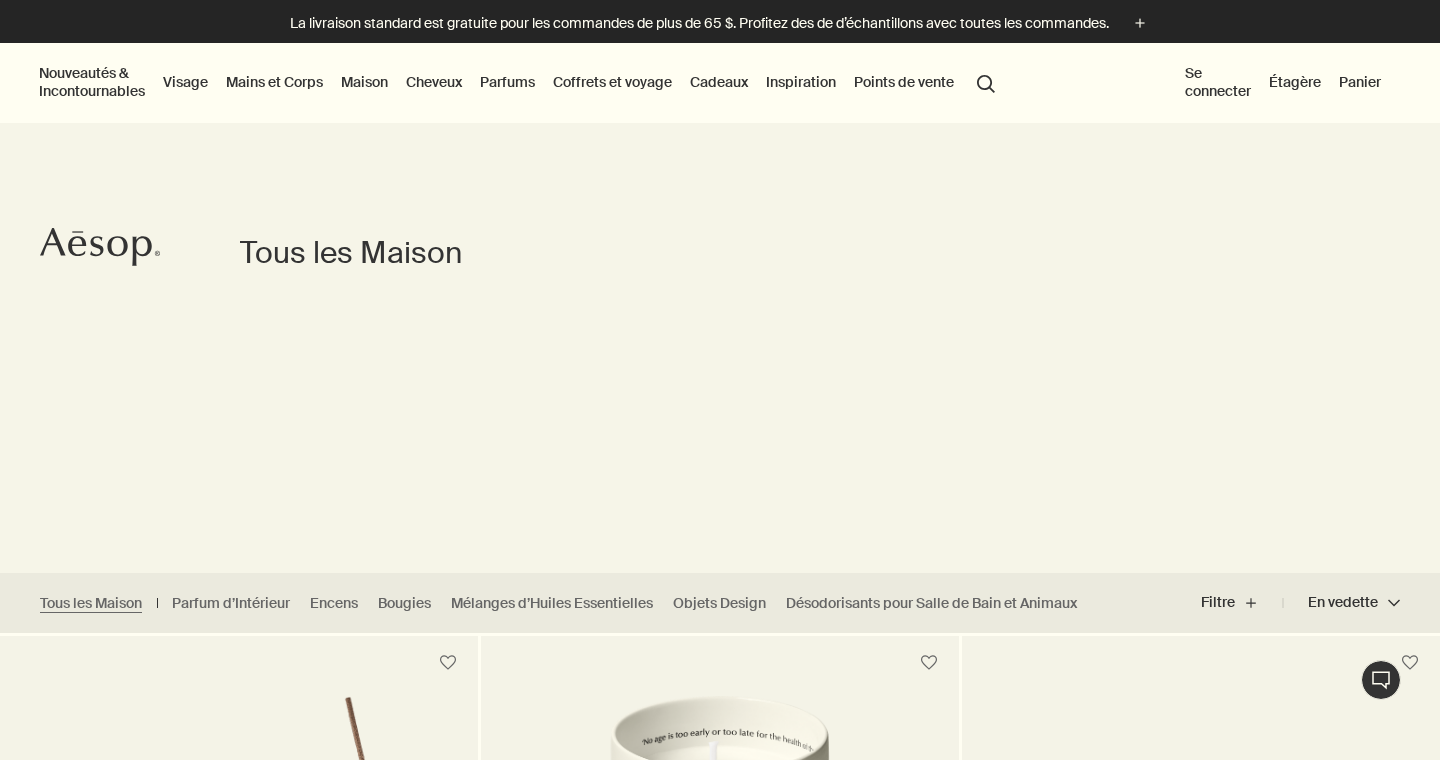 click on "Points de vente" at bounding box center (904, 82) 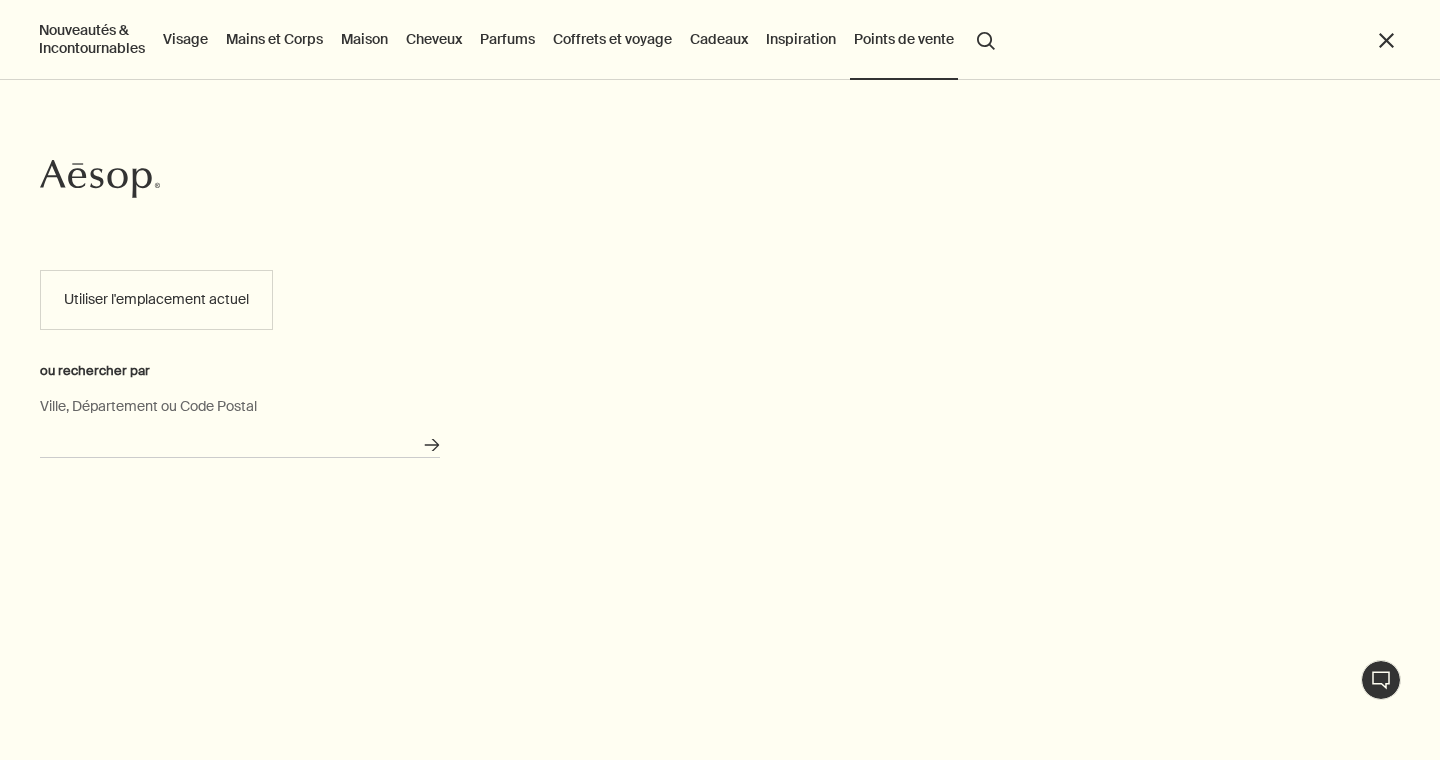 click on "Ville, Département ou Code Postal" at bounding box center (240, 442) 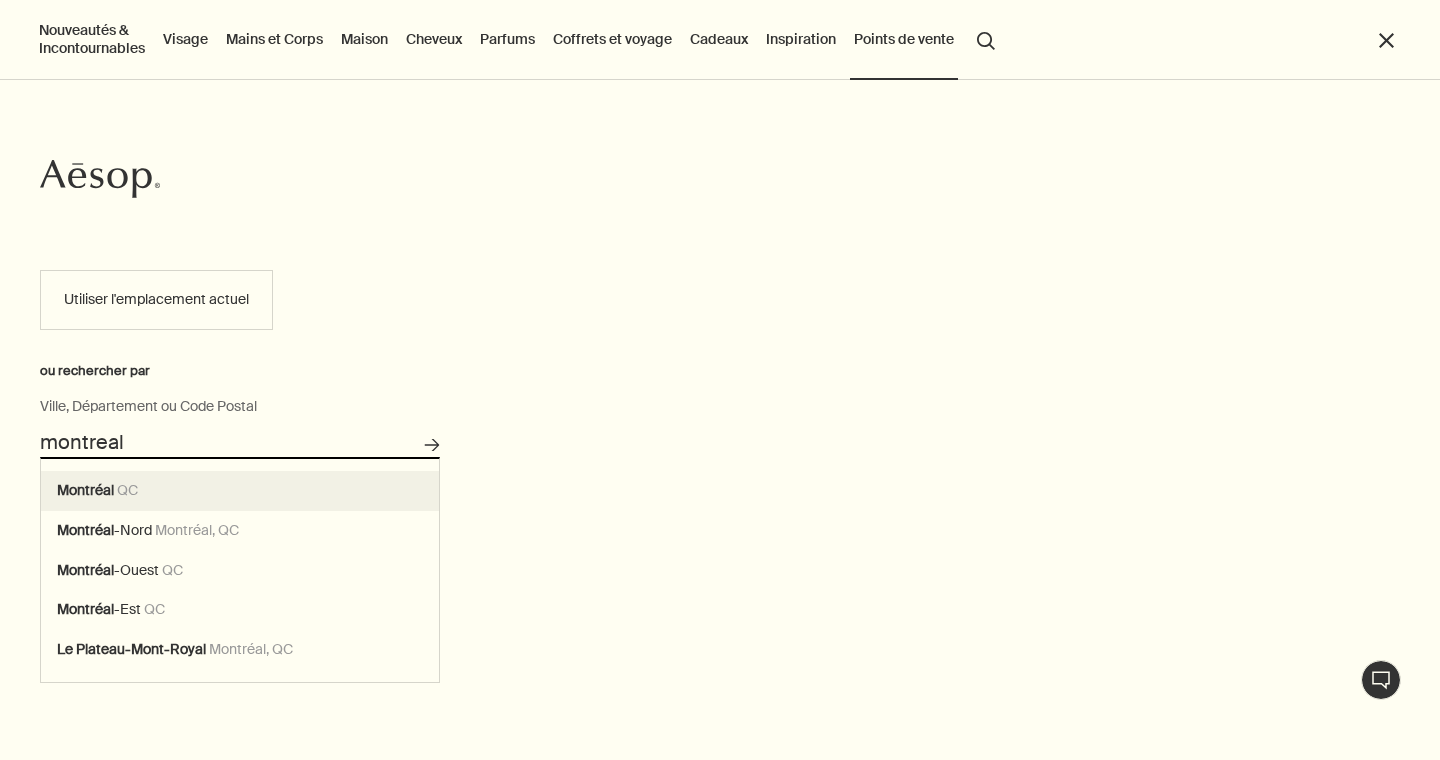 type on "Montréal, QC" 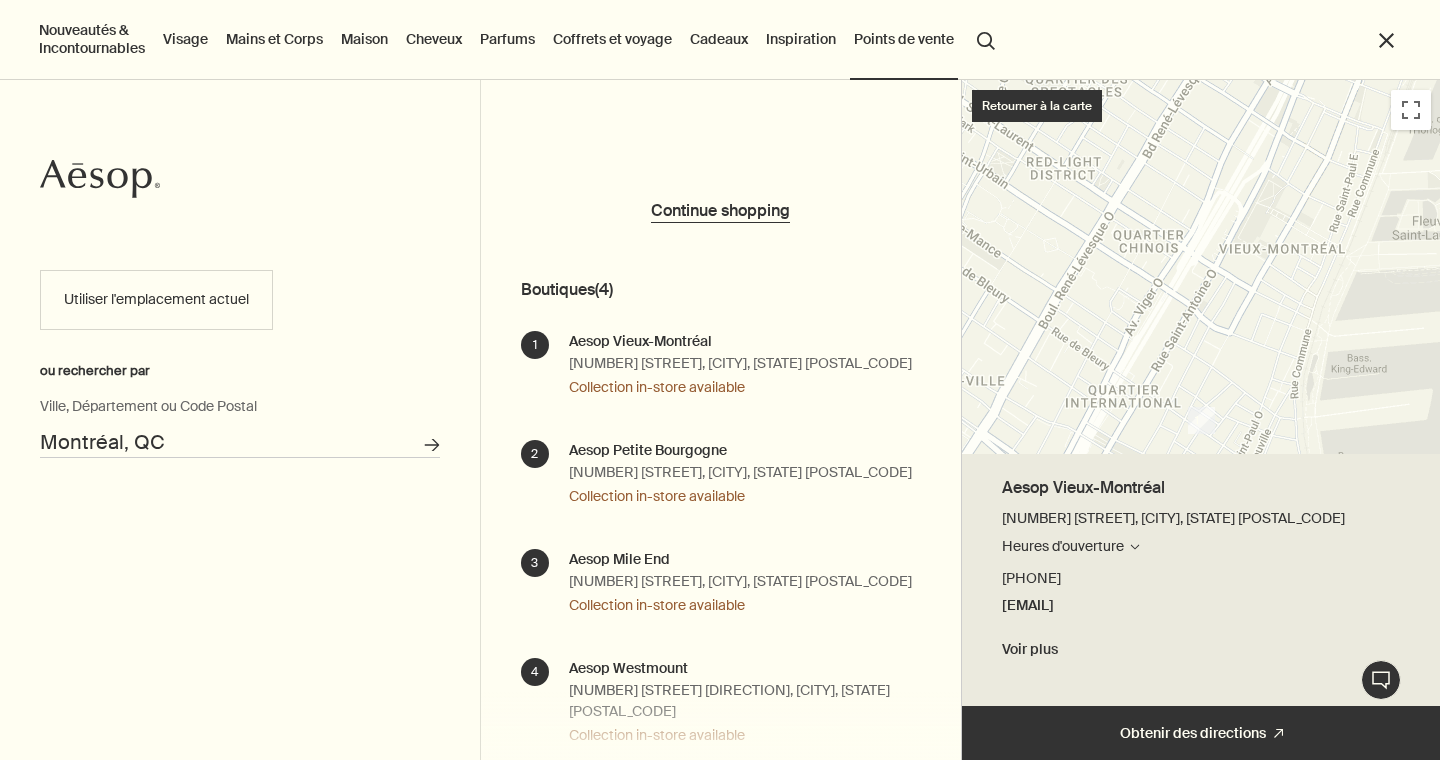 drag, startPoint x: 1137, startPoint y: 284, endPoint x: 1211, endPoint y: 255, distance: 79.47956 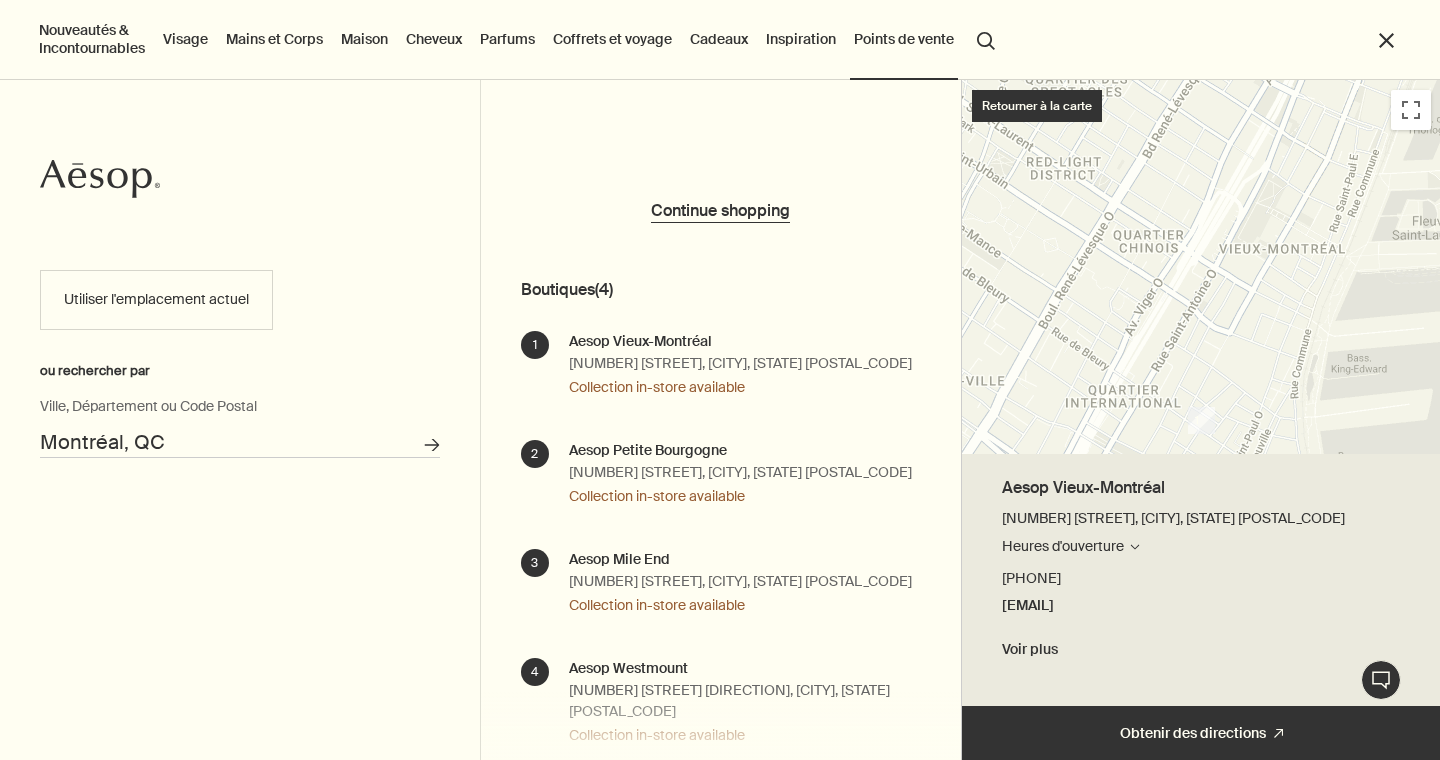 click at bounding box center [1201, 267] 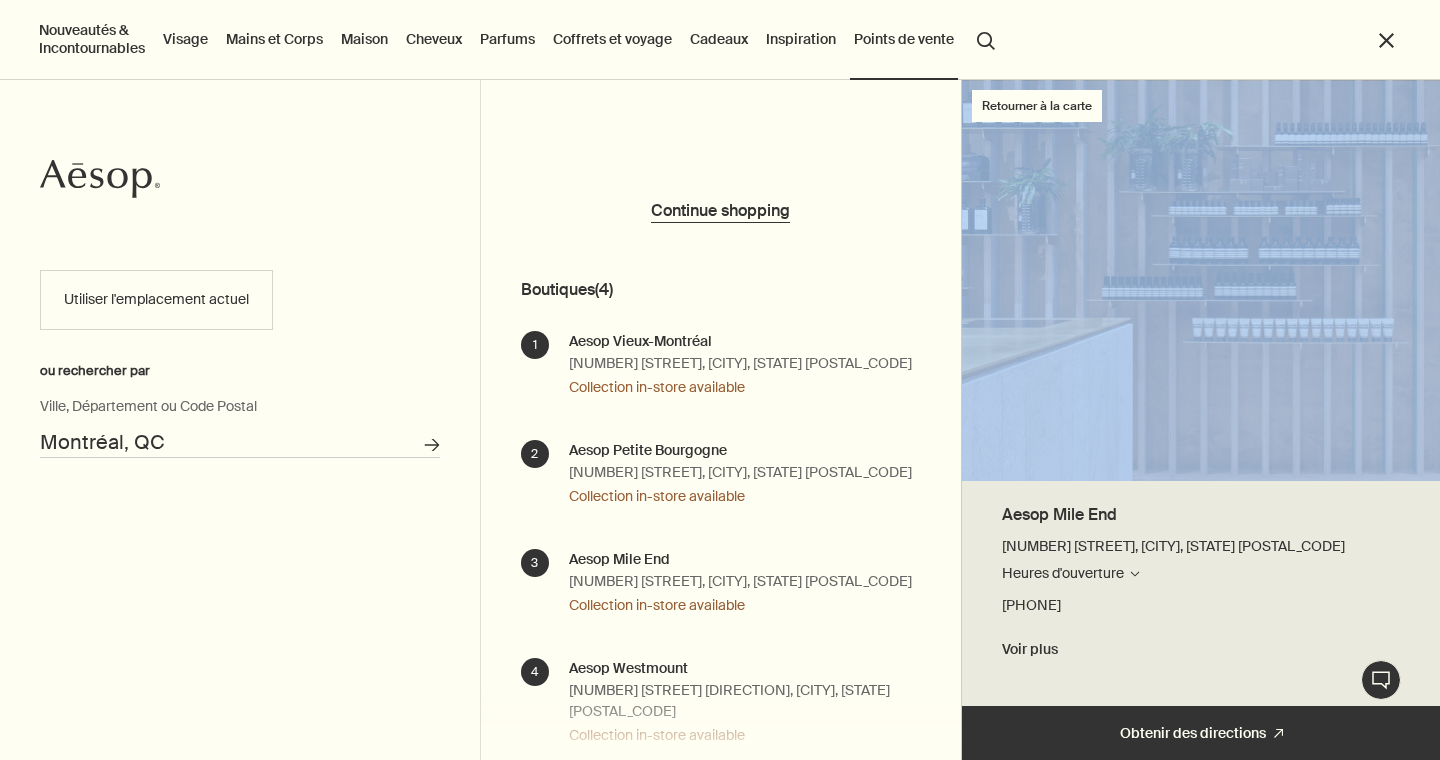 click on "Aesop Mile End" at bounding box center [740, 342] 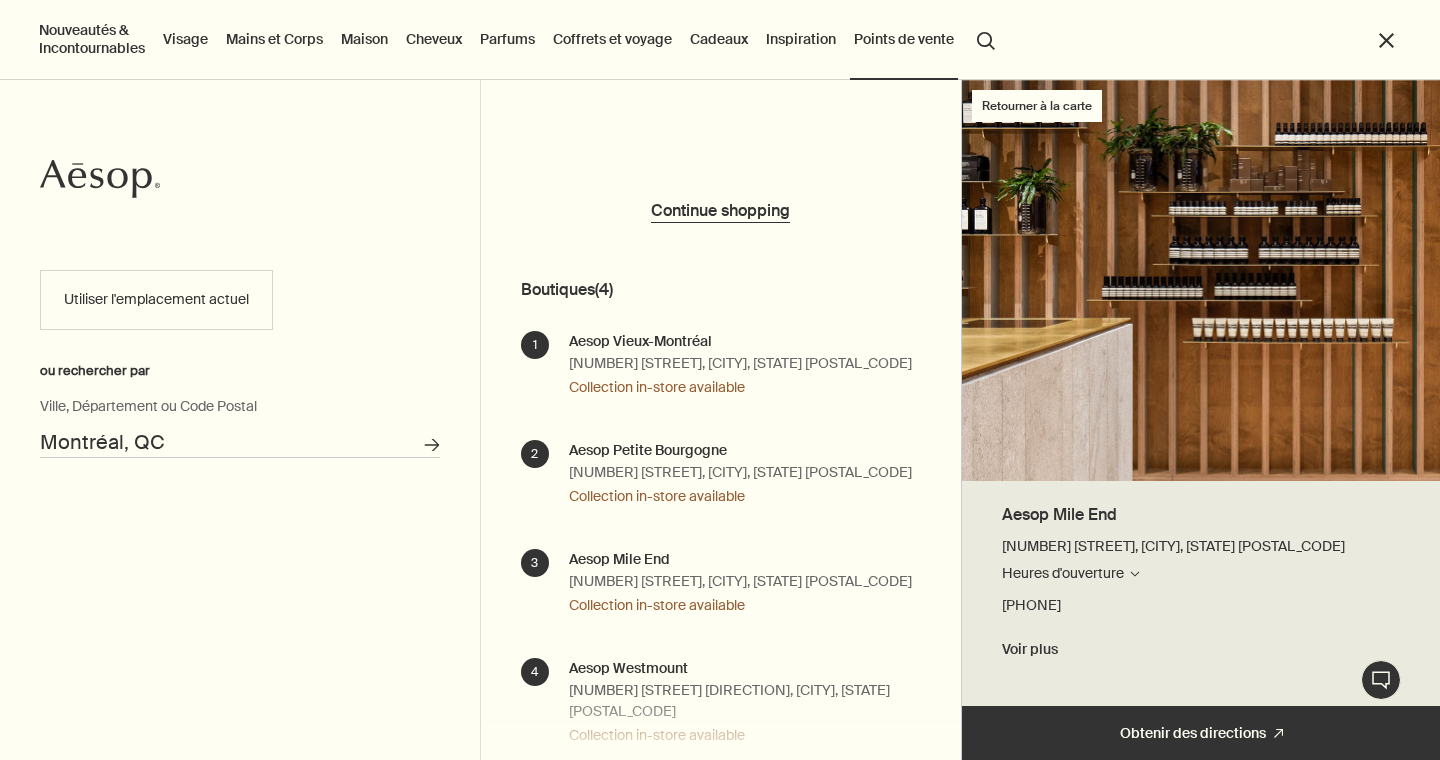 click on "Heures d'ouverture Recherche de magasins" at bounding box center [1071, 574] 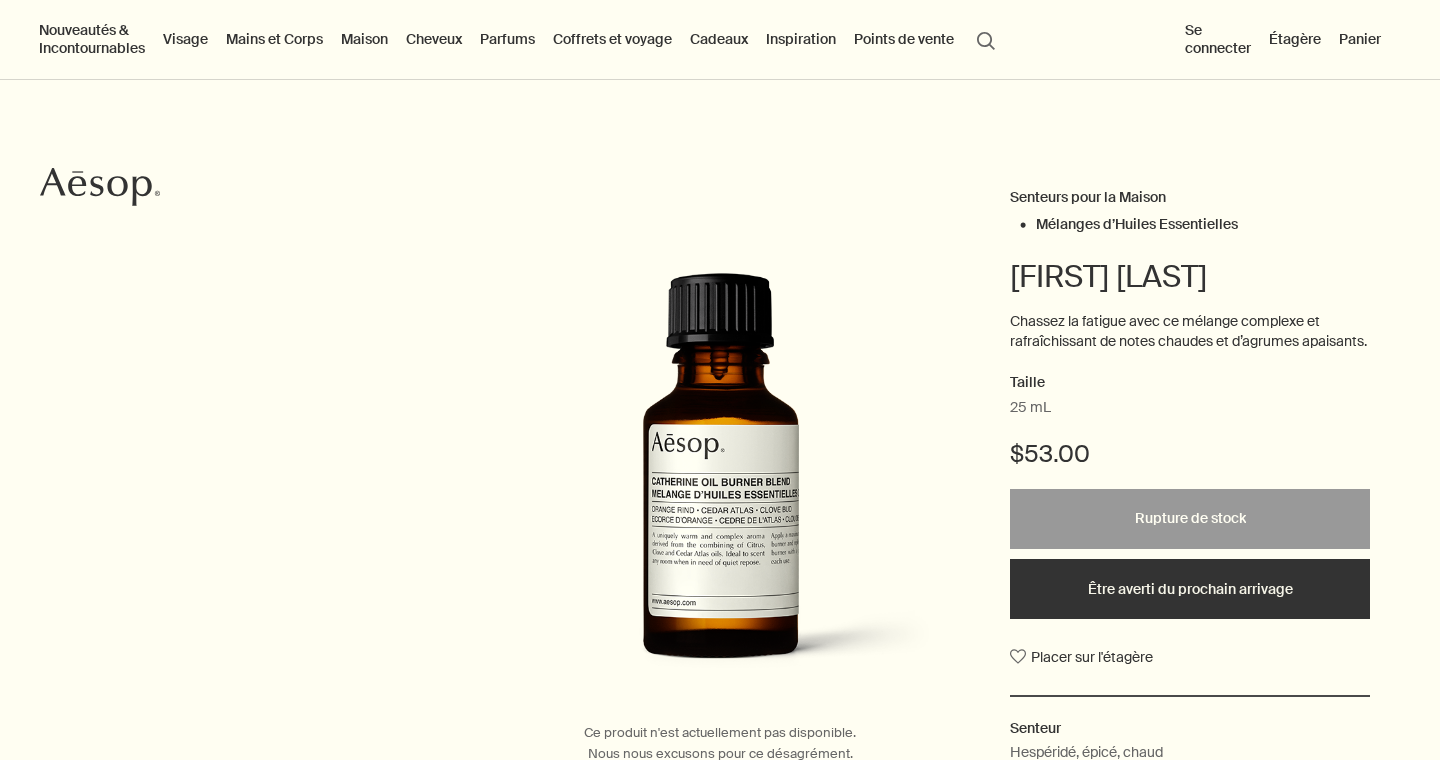 scroll, scrollTop: 60, scrollLeft: 0, axis: vertical 